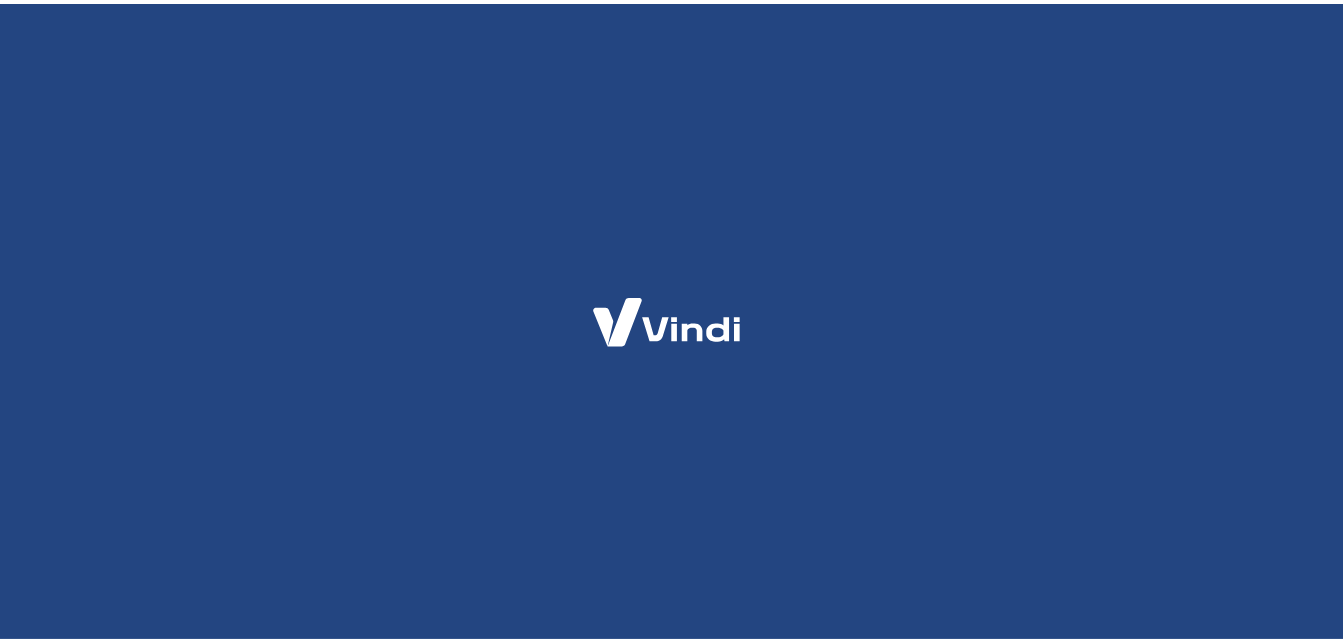 scroll, scrollTop: 0, scrollLeft: 0, axis: both 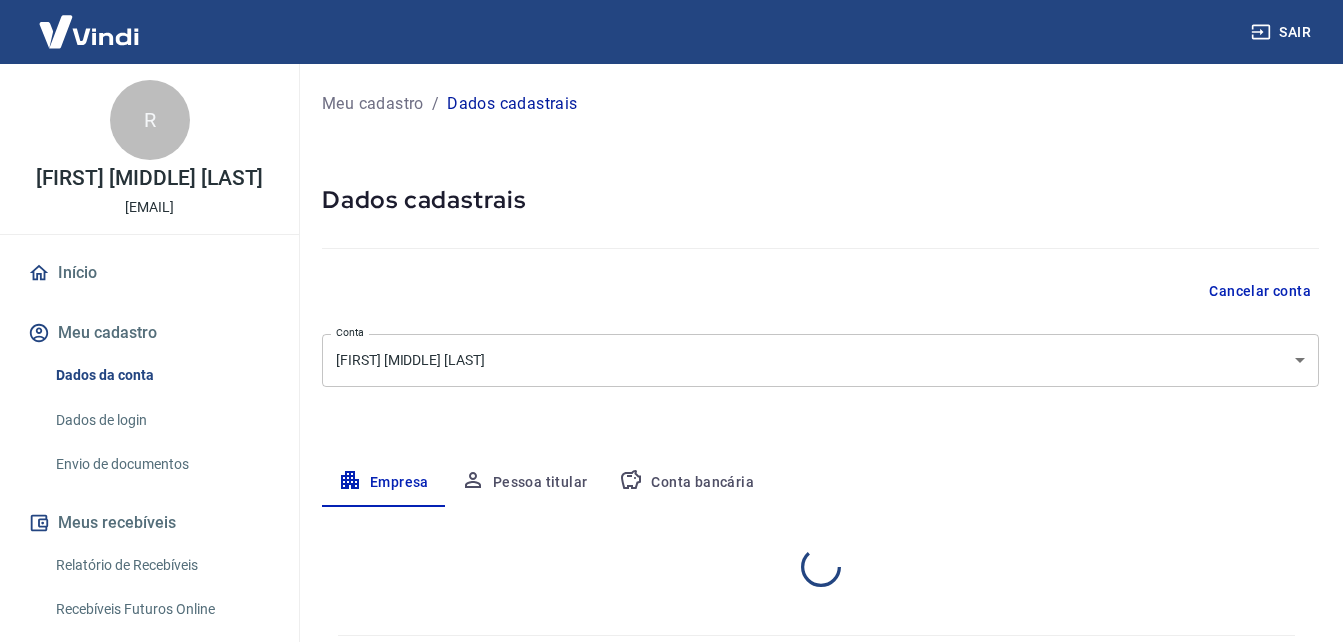 select on "SP" 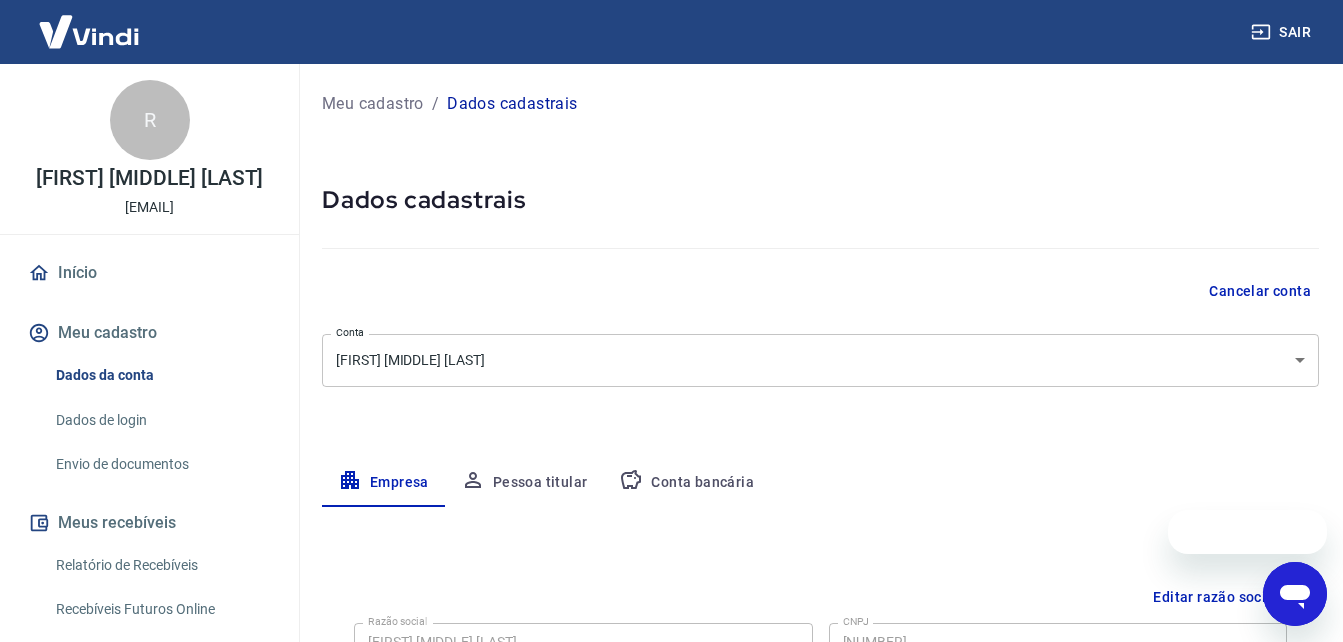 scroll, scrollTop: 0, scrollLeft: 0, axis: both 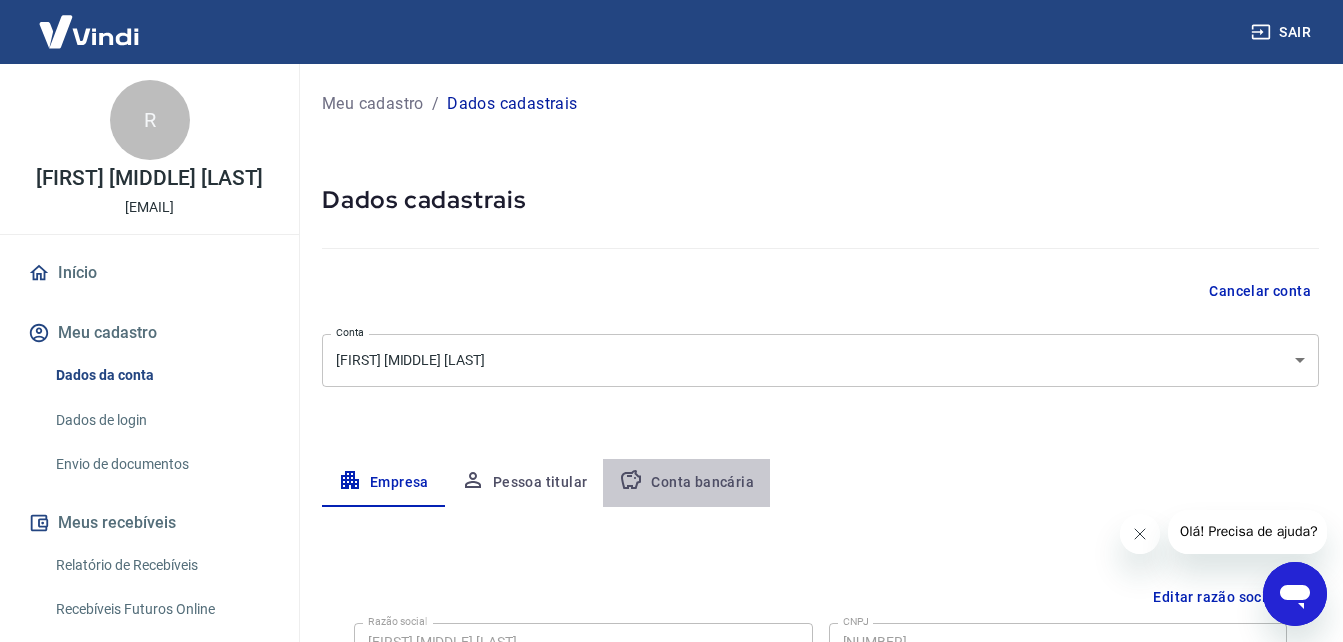 click on "Conta bancária" at bounding box center (686, 483) 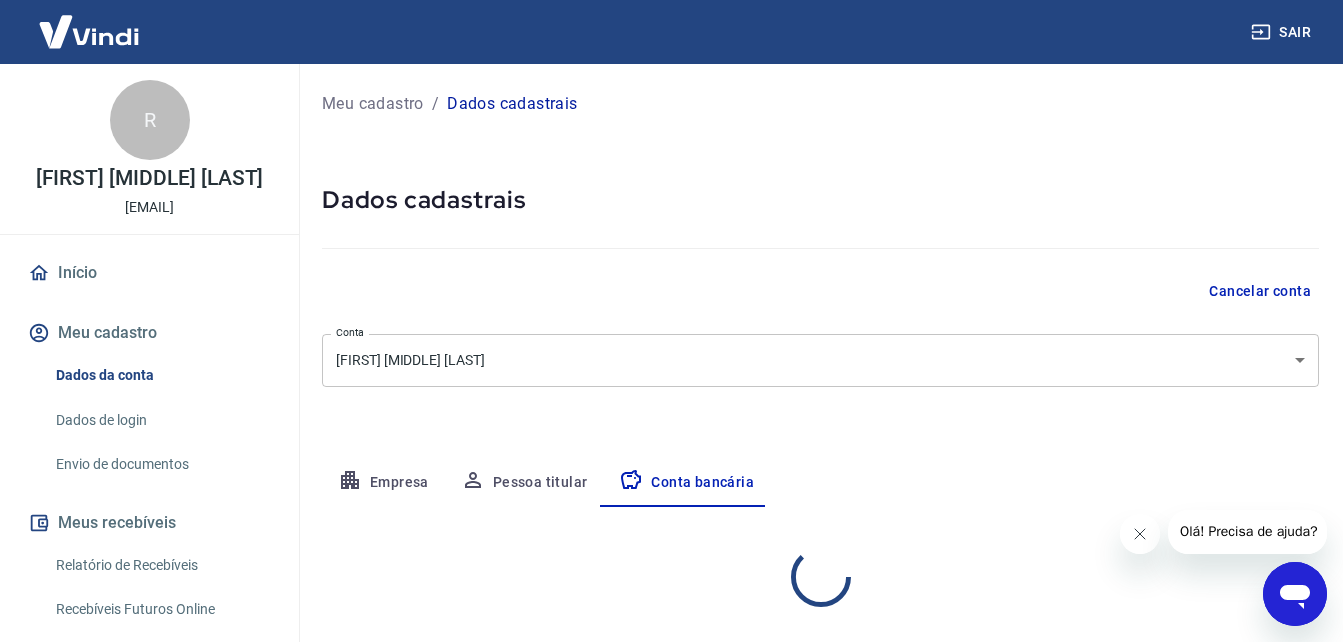 select on "1" 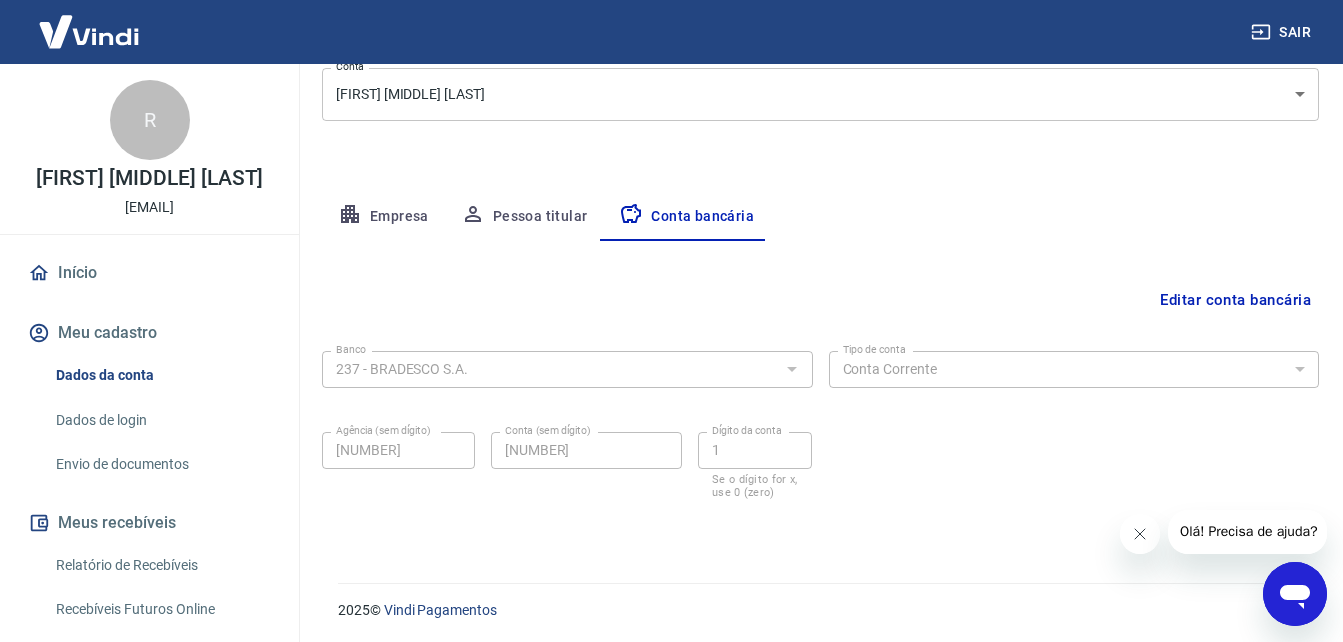 scroll, scrollTop: 269, scrollLeft: 0, axis: vertical 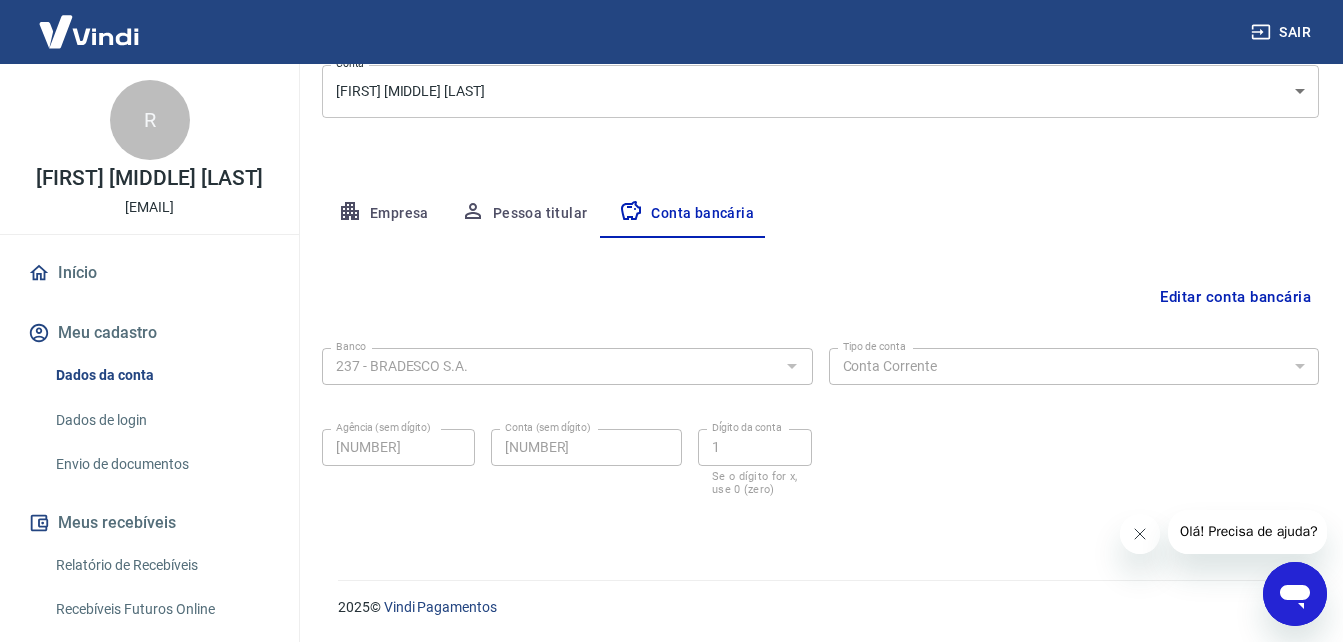 click at bounding box center [791, 366] 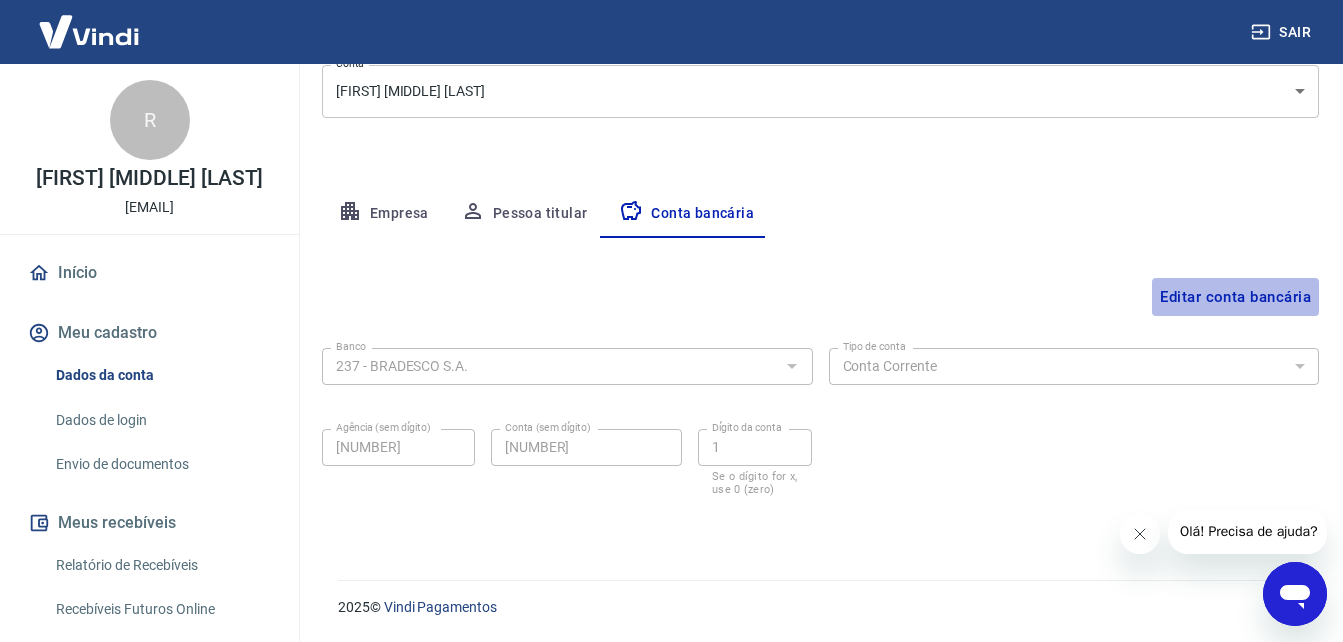 click on "Editar conta bancária" at bounding box center (1235, 297) 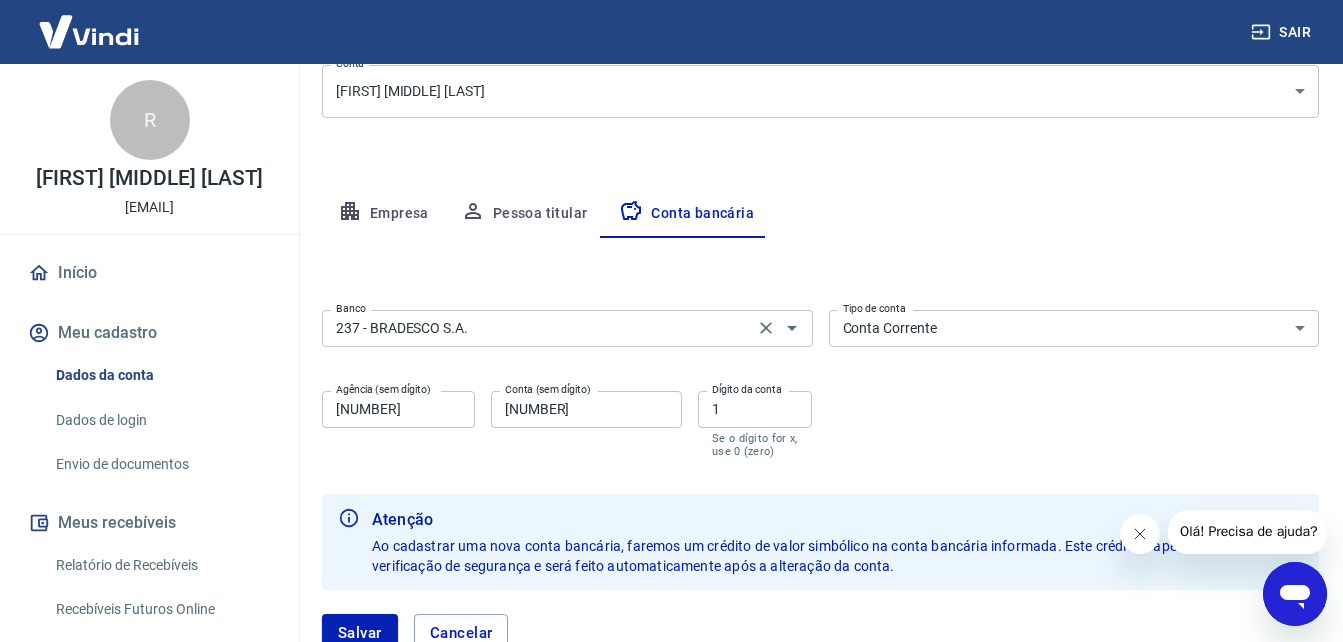 click on "237 - BRADESCO S.A." at bounding box center [538, 328] 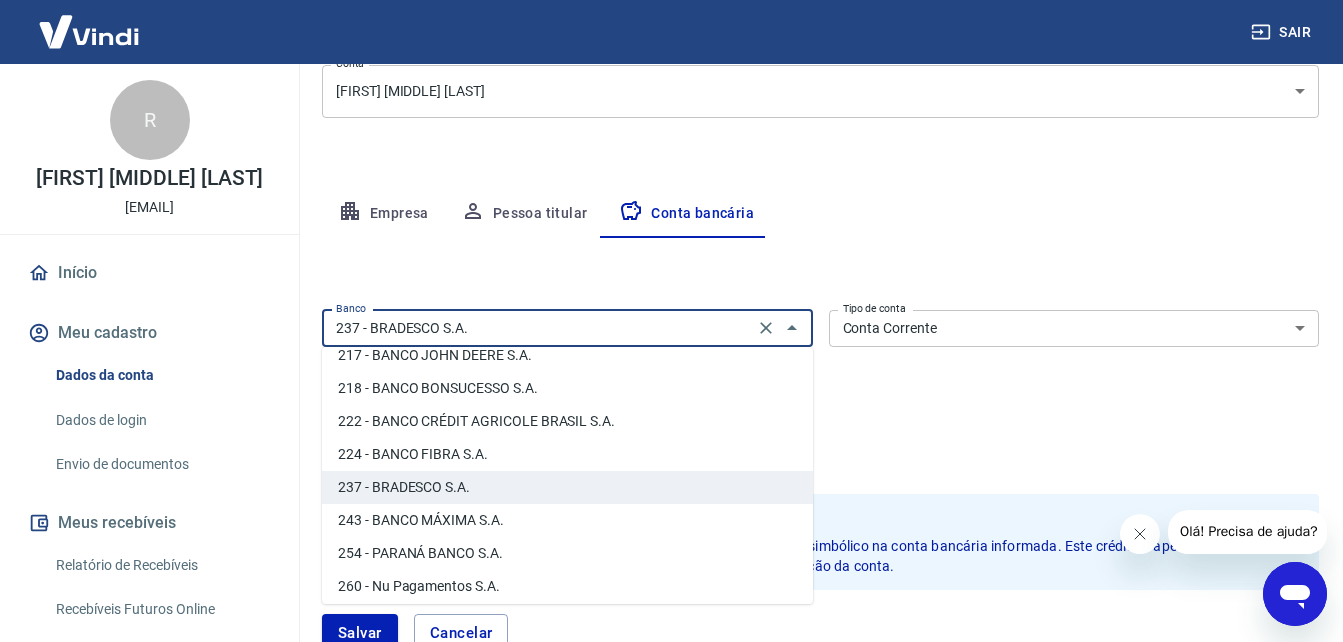 scroll, scrollTop: 1523, scrollLeft: 0, axis: vertical 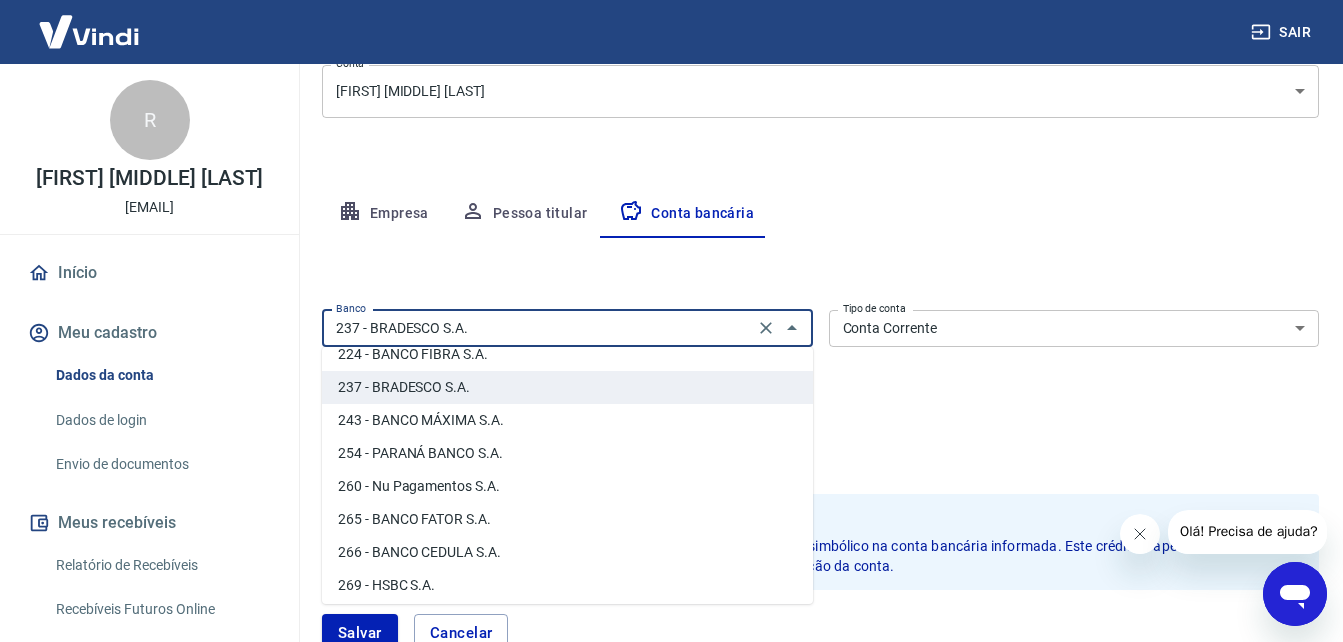 click on "260 - Nu Pagamentos S.A." at bounding box center [567, 486] 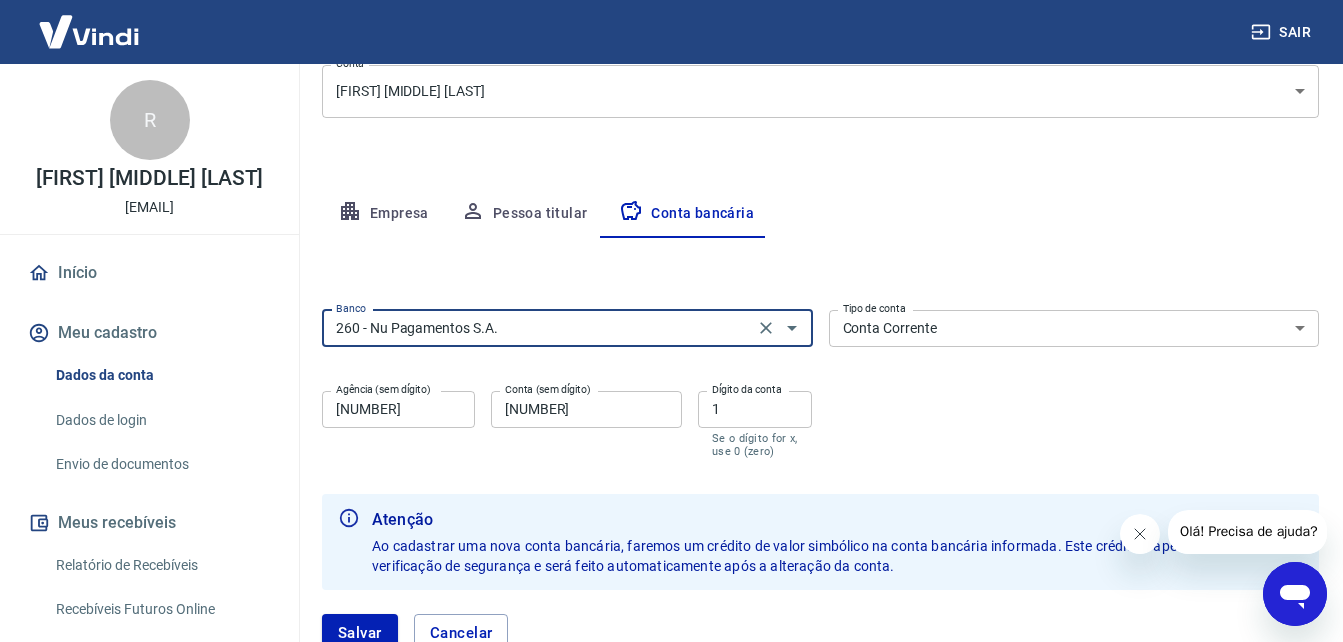 click on "Conta Corrente Conta Poupança" at bounding box center (1074, 328) 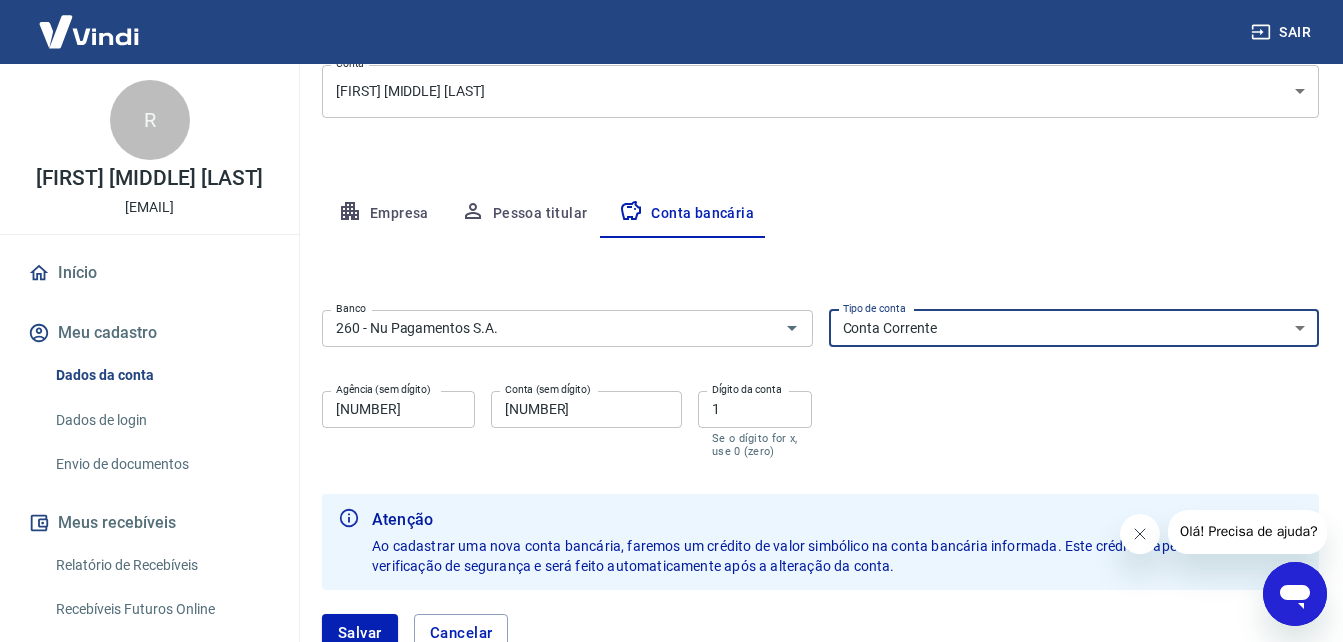 click on "Conta Corrente Conta Poupança" at bounding box center [1074, 328] 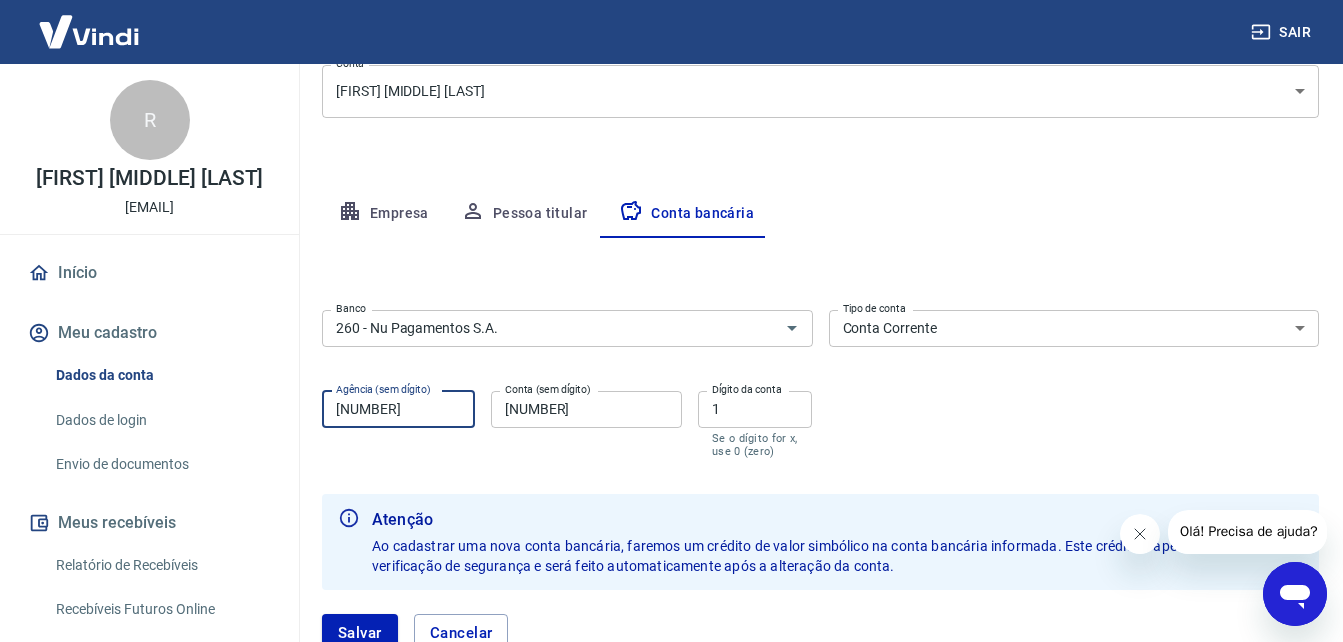 click on "[NUMBER]" at bounding box center [398, 409] 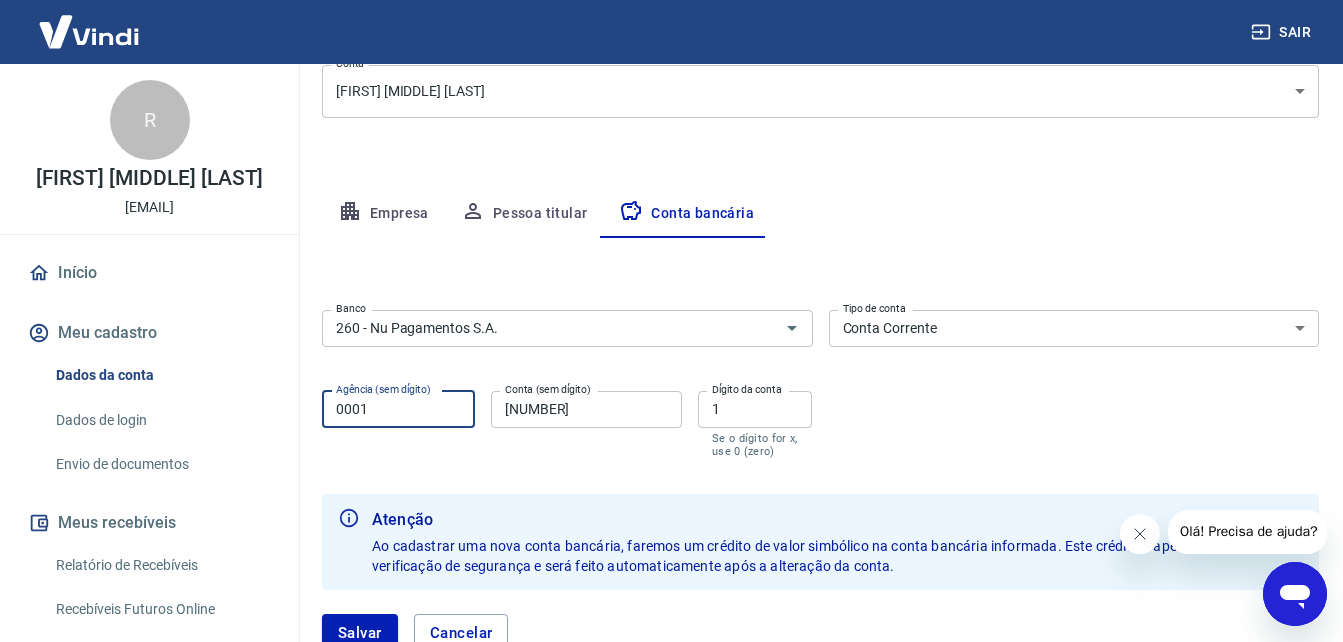 type on "0001" 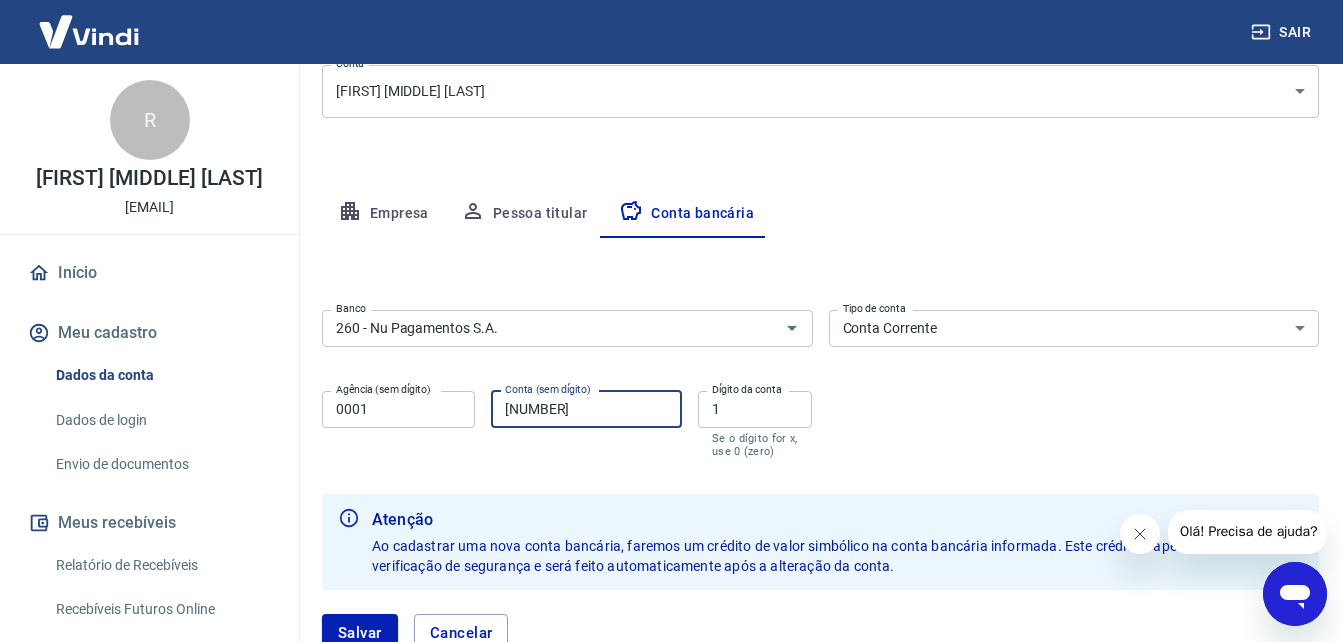 click on "[NUMBER]" at bounding box center (586, 409) 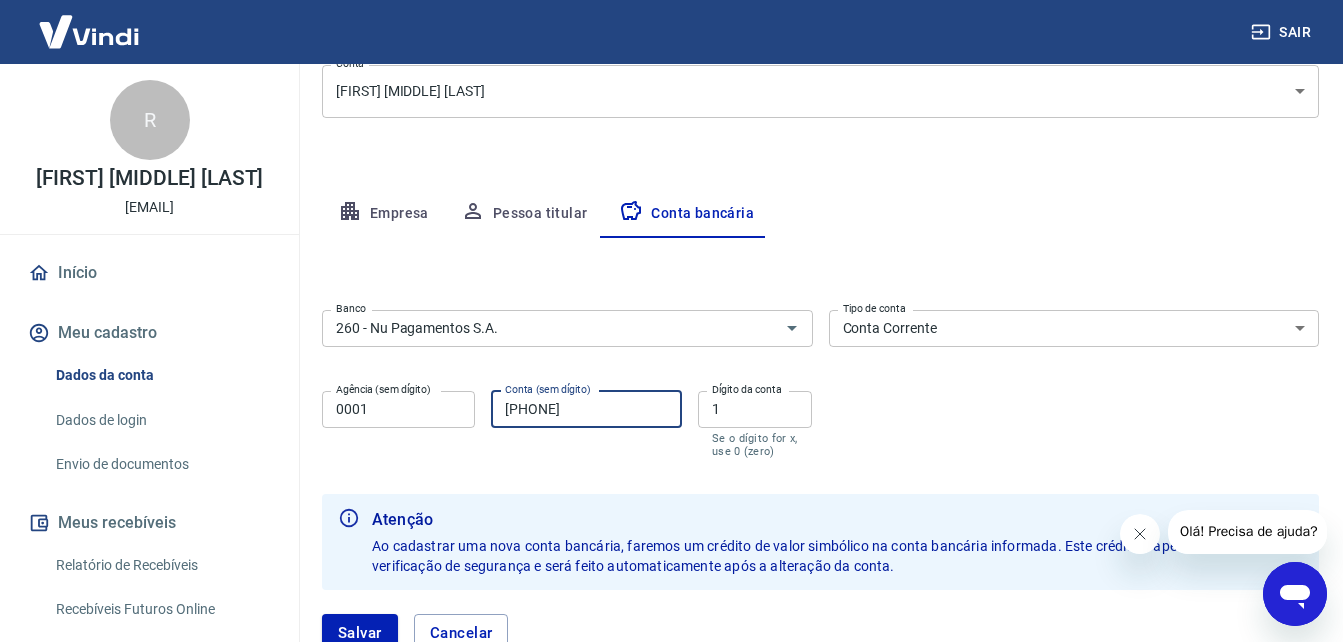 type on "[PHONE]" 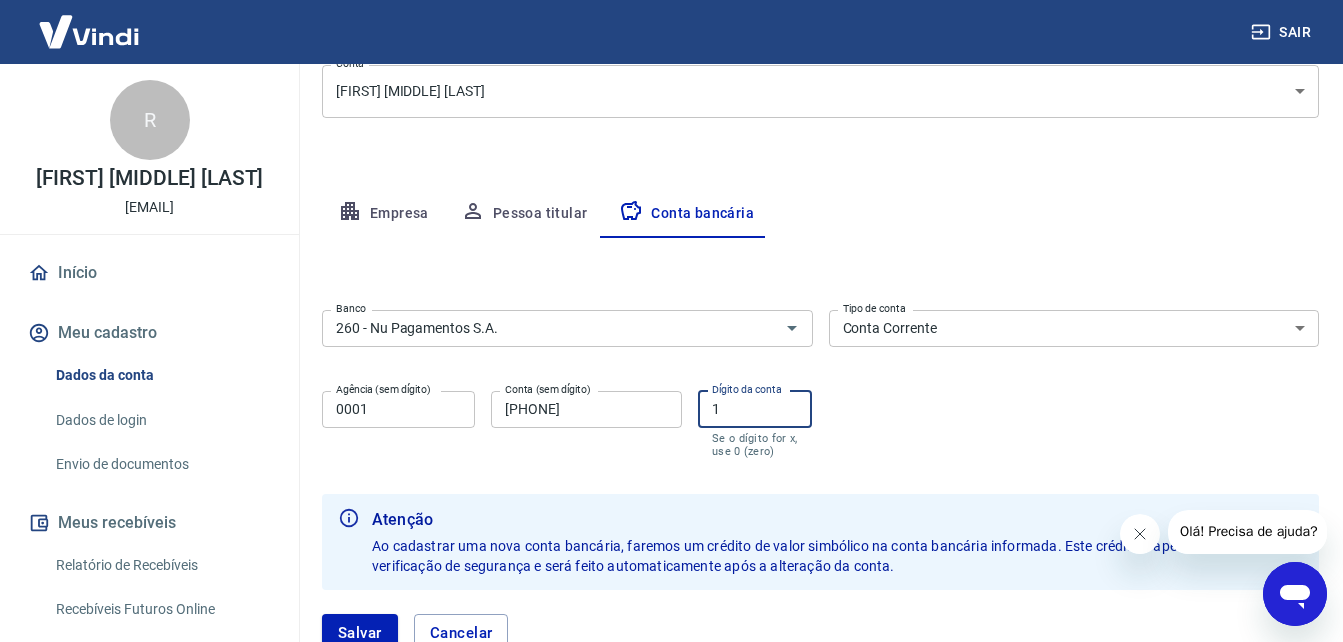 drag, startPoint x: 729, startPoint y: 411, endPoint x: 703, endPoint y: 416, distance: 26.476404 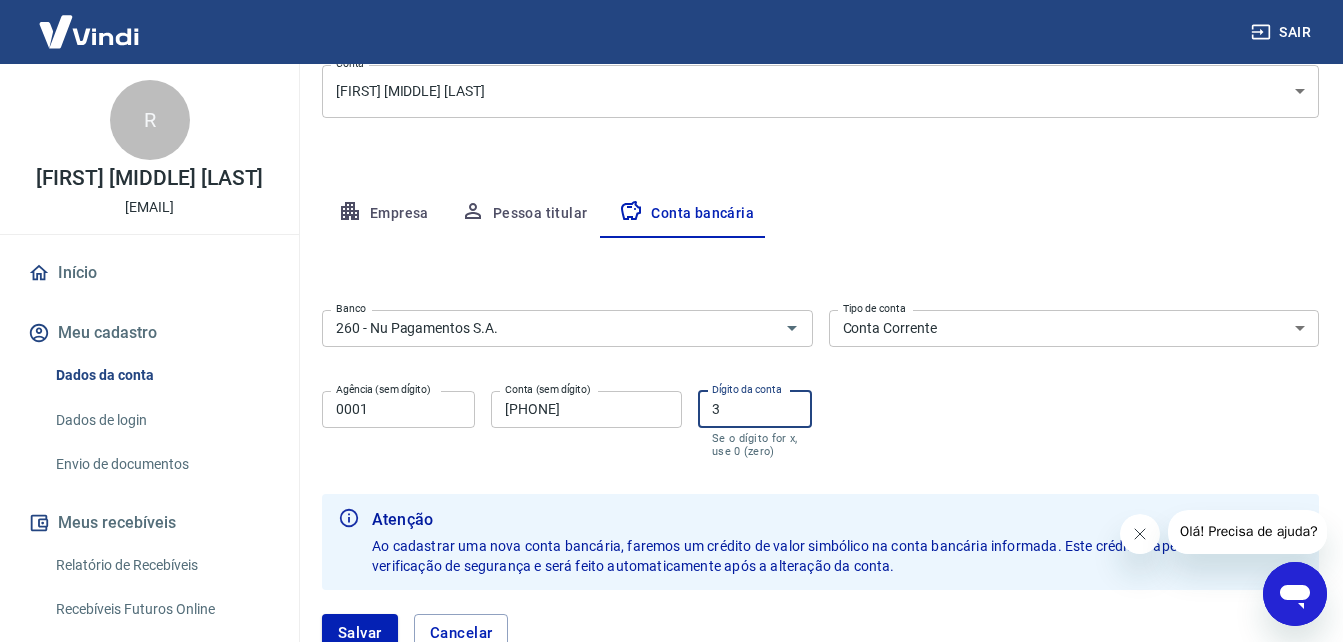 type on "3" 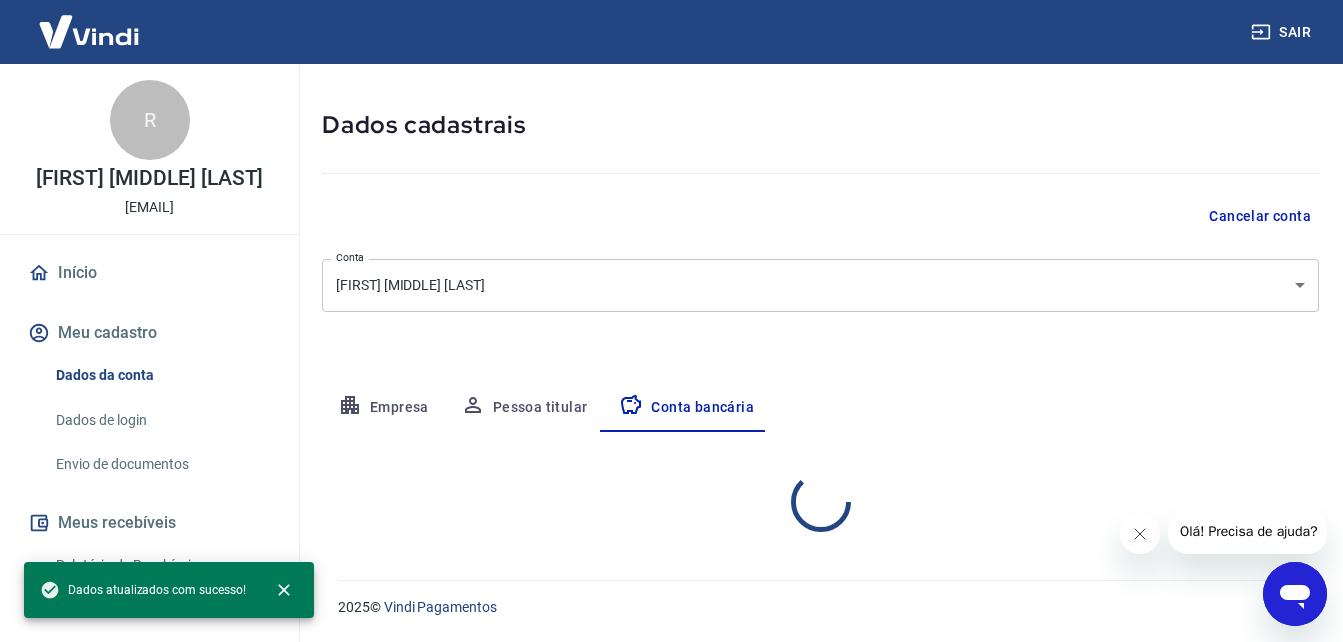 select on "1" 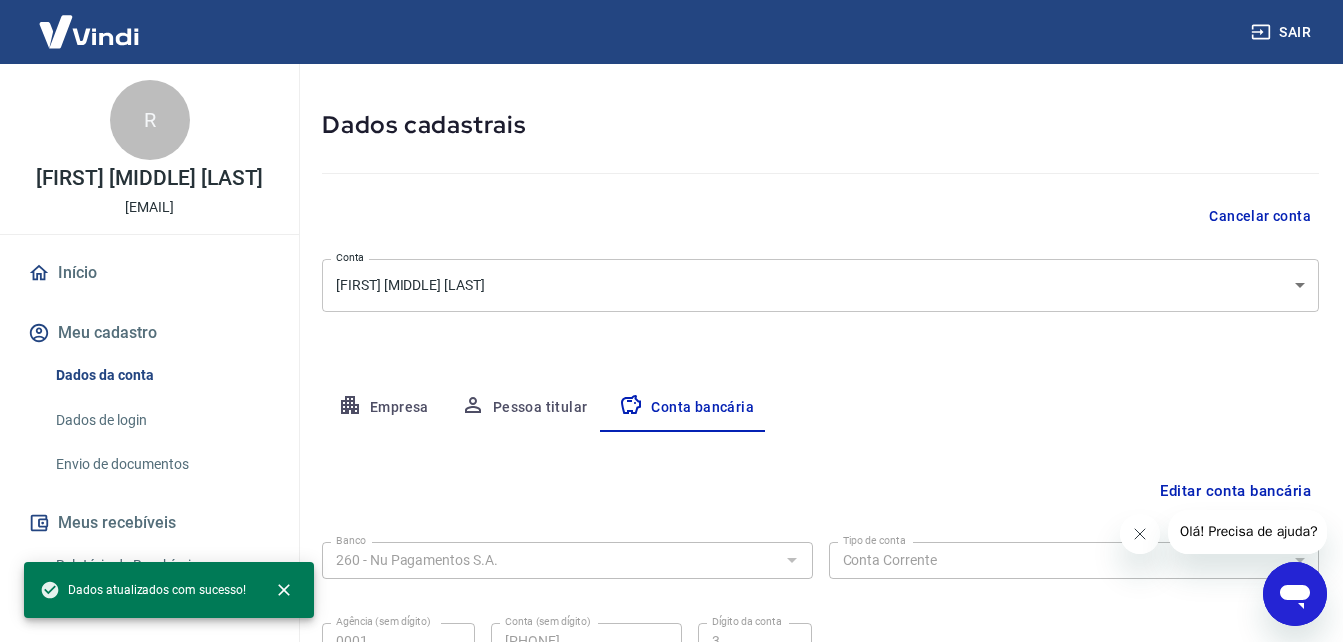 scroll, scrollTop: 269, scrollLeft: 0, axis: vertical 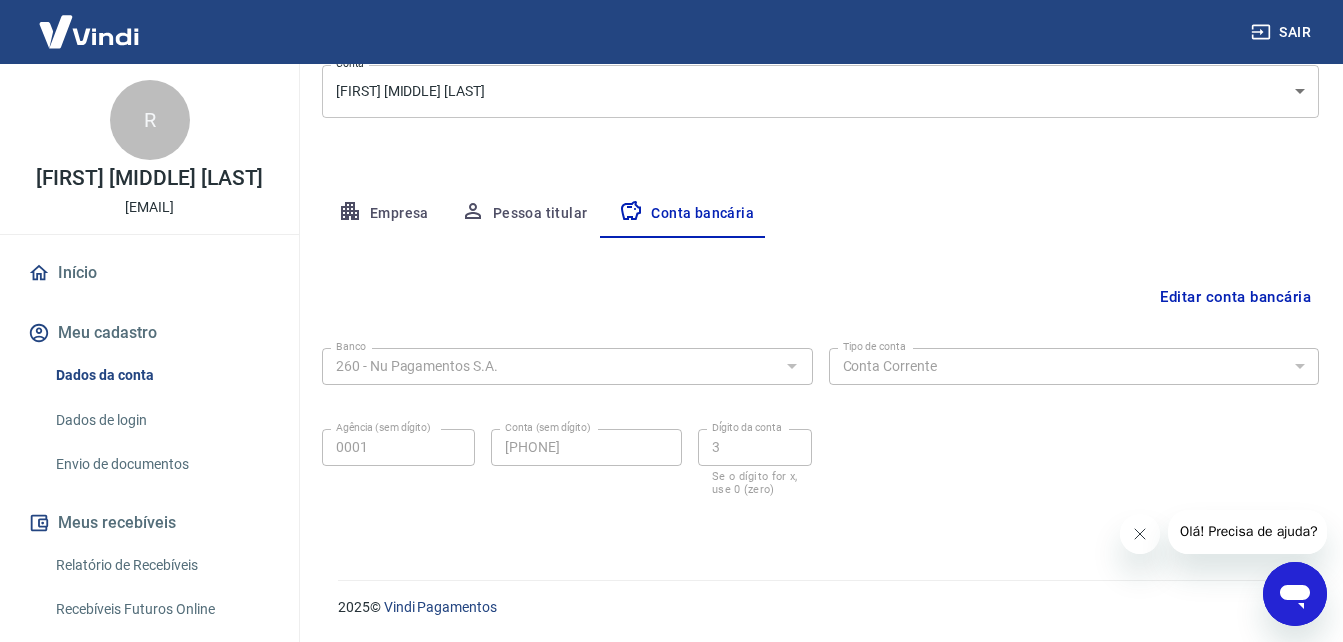 click on "Conta (sem dígito) [PHONE] Conta (sem dígito)" at bounding box center [586, 462] 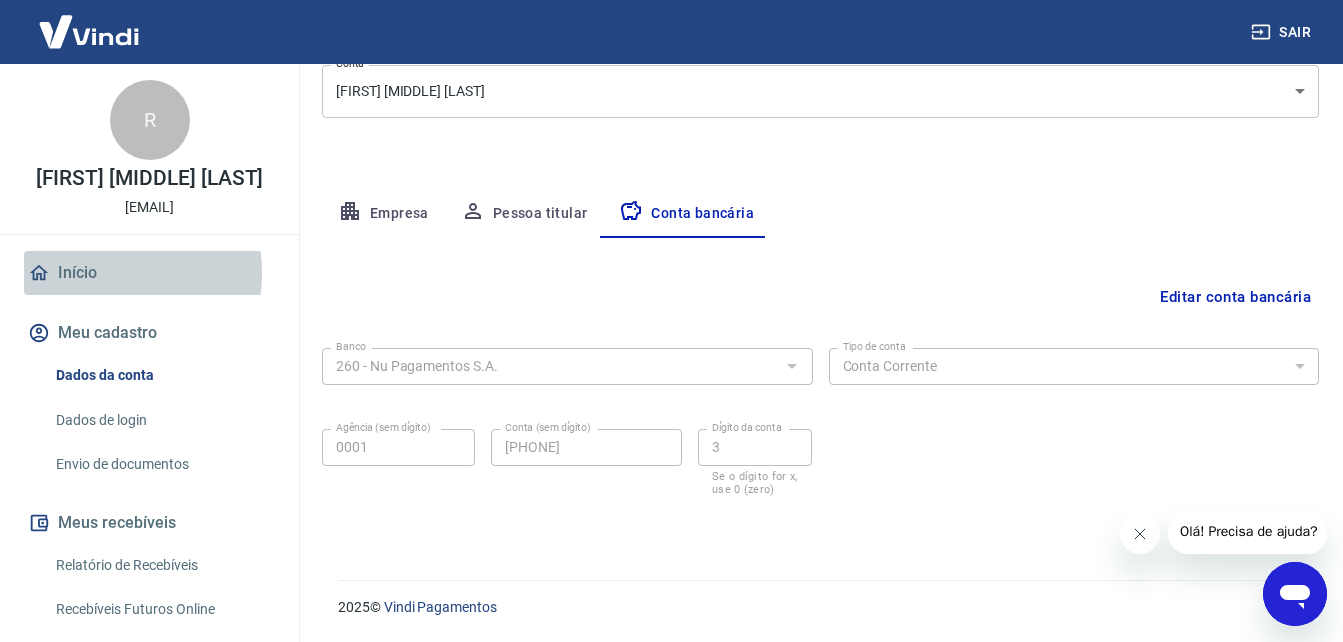 click on "Início" at bounding box center (149, 273) 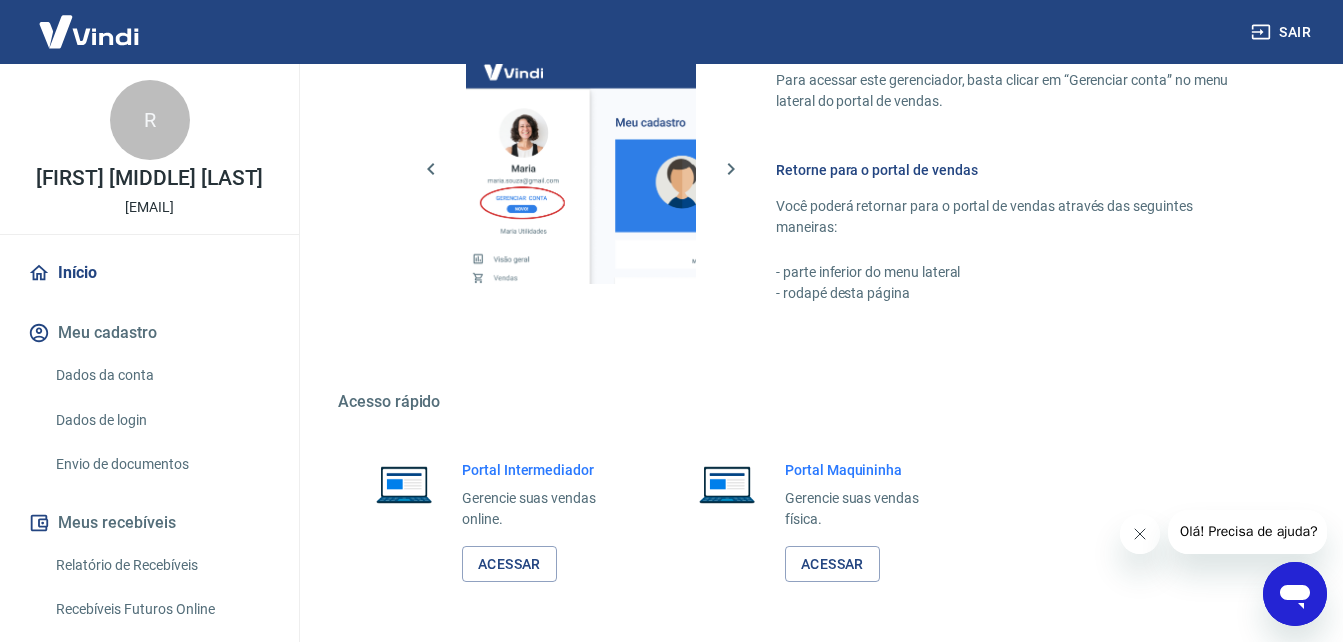 scroll, scrollTop: 1386, scrollLeft: 0, axis: vertical 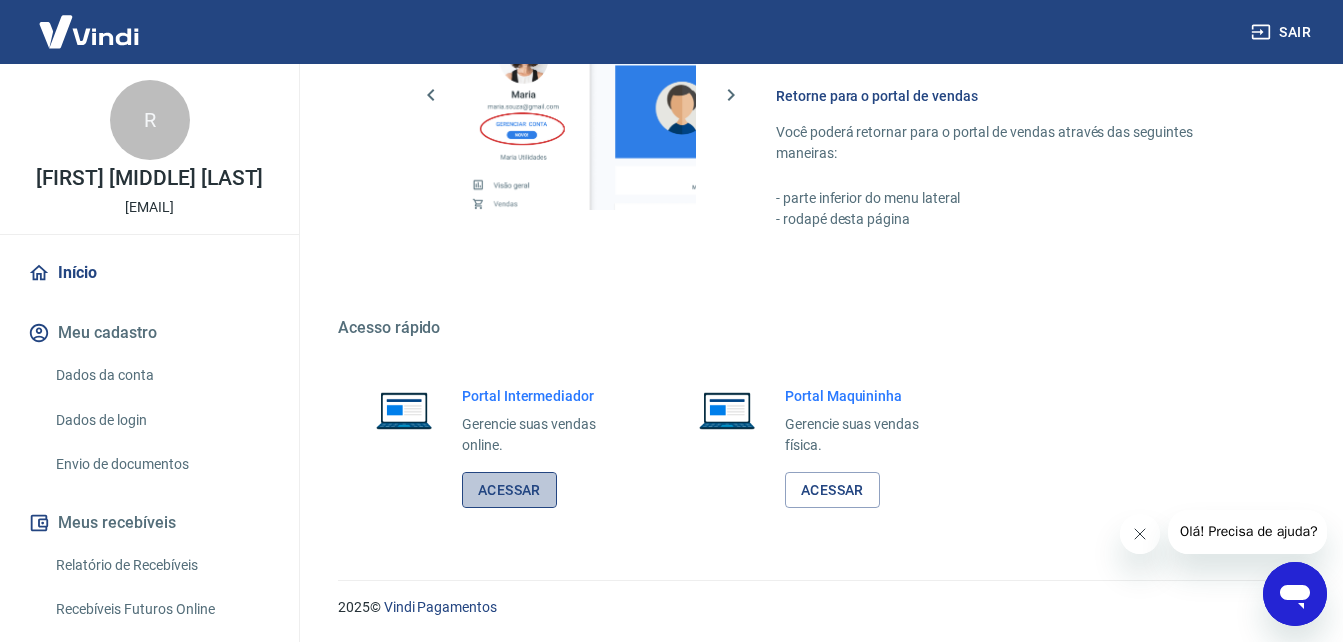 click on "Acessar" at bounding box center (509, 490) 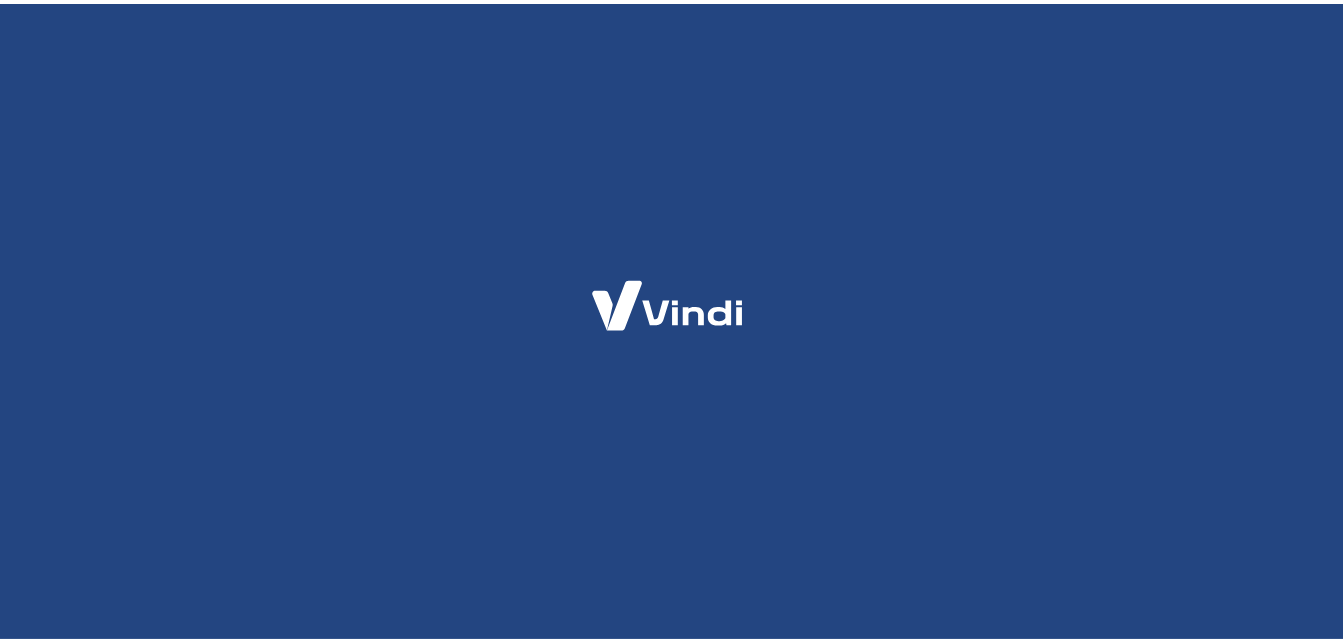 scroll, scrollTop: 0, scrollLeft: 0, axis: both 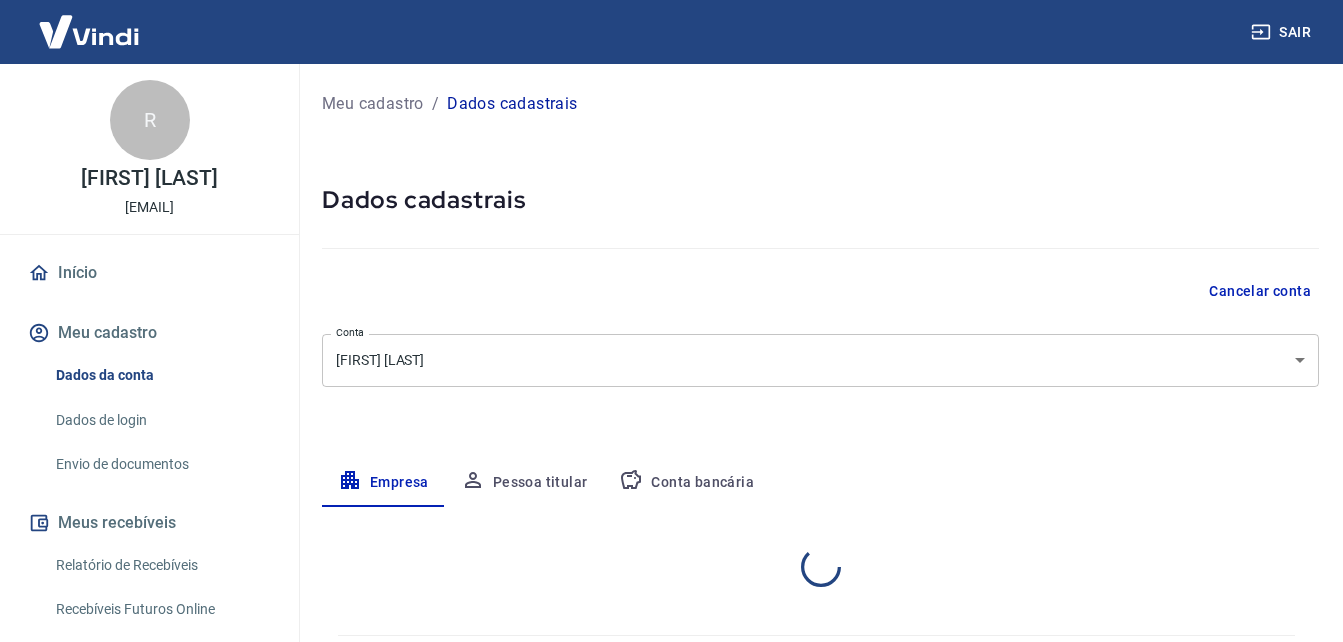 select on "SP" 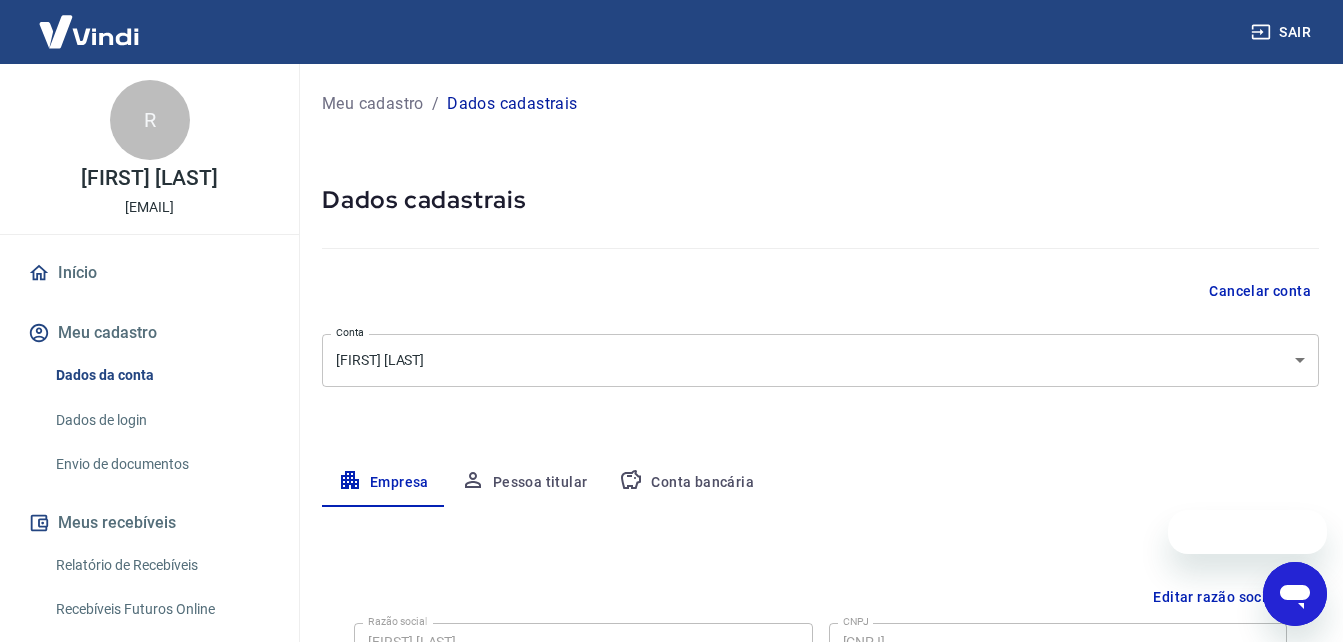 scroll, scrollTop: 0, scrollLeft: 0, axis: both 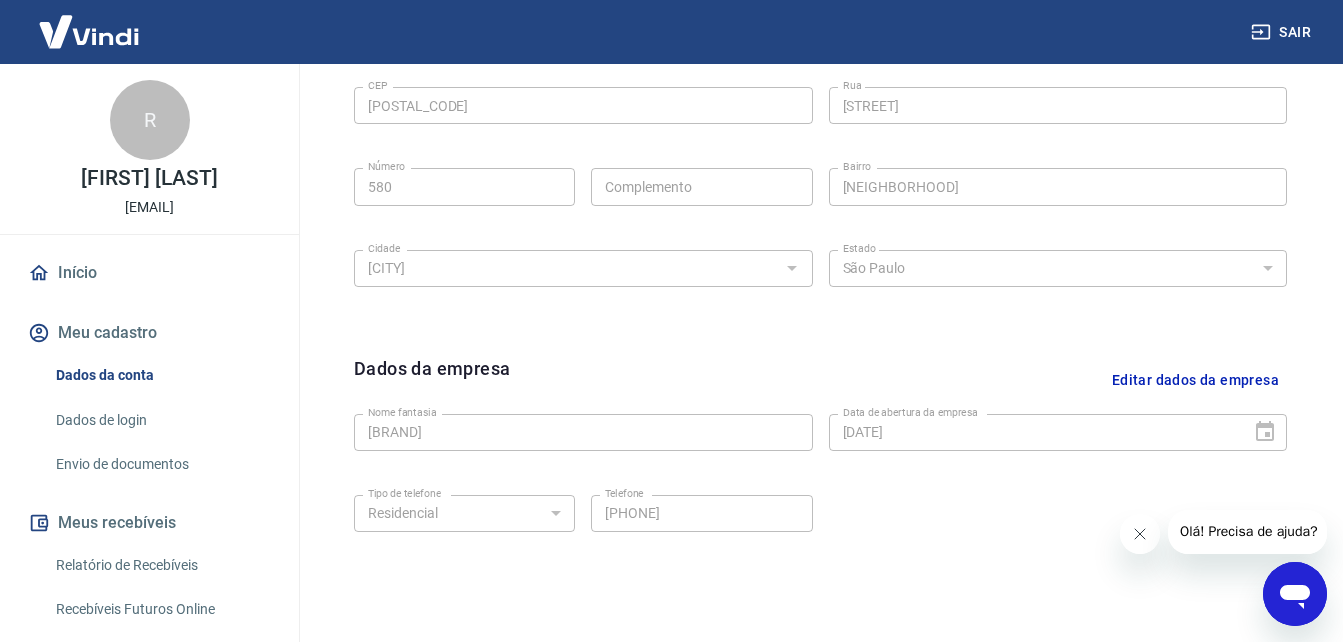 click on "Editar dados da empresa" at bounding box center [1195, 380] 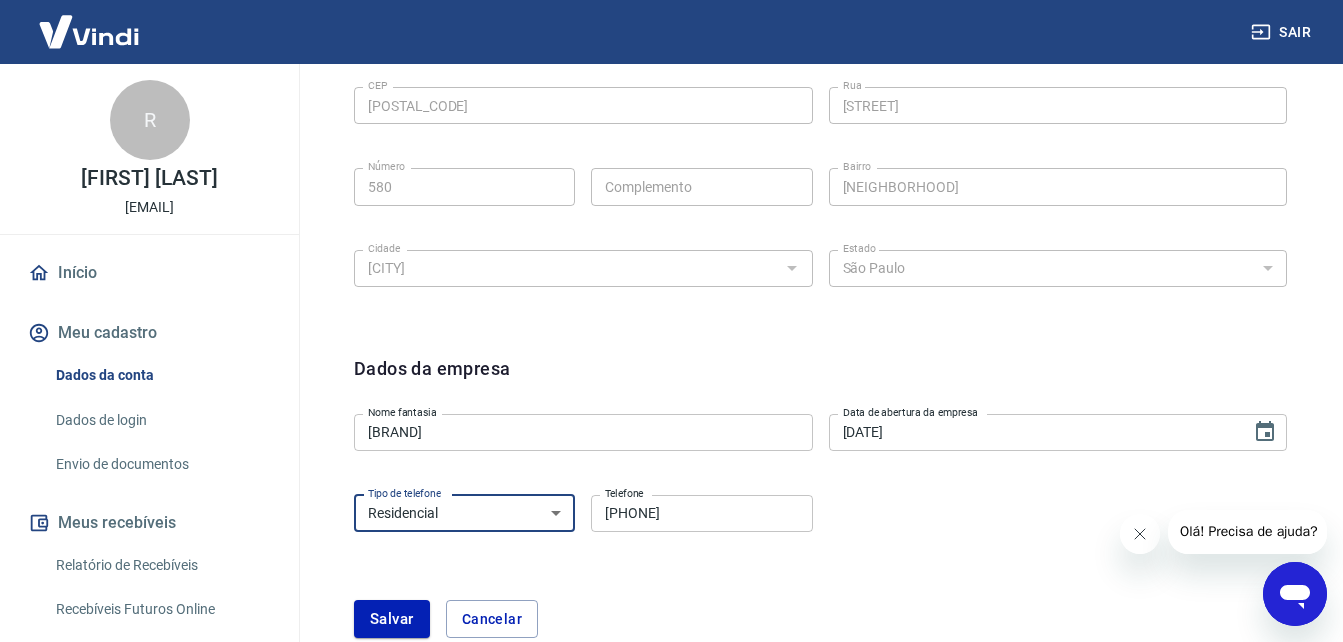 click on "Residencial Comercial" at bounding box center [464, 513] 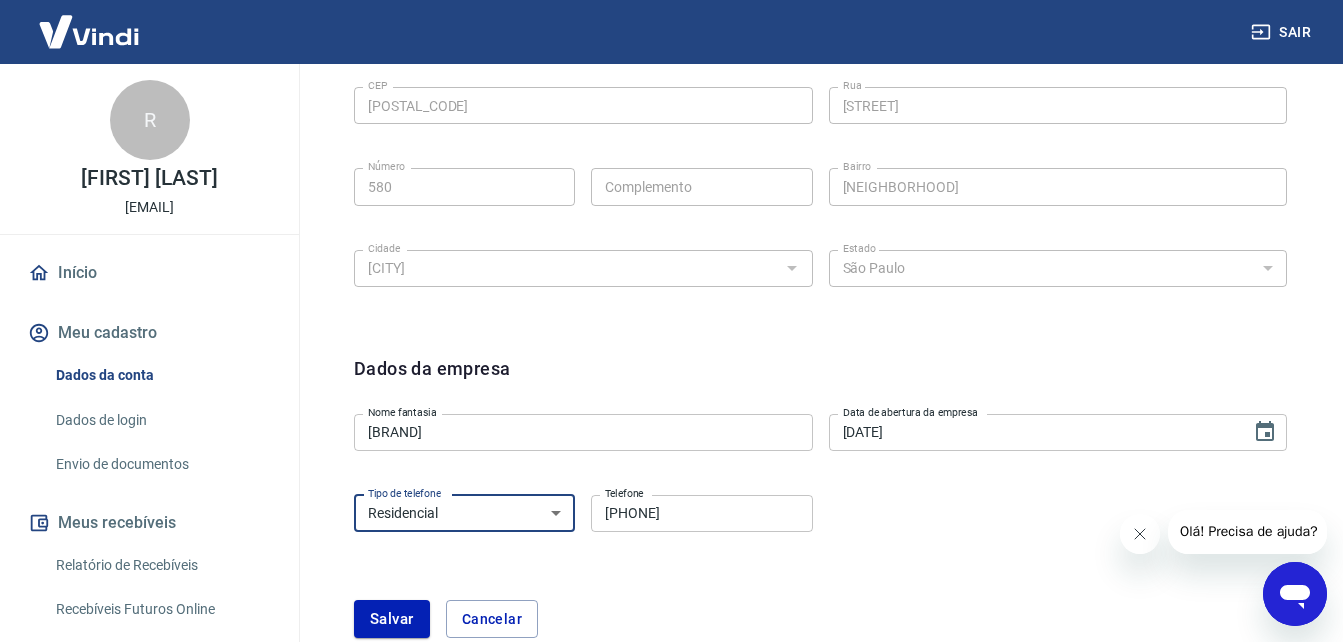 select on "business" 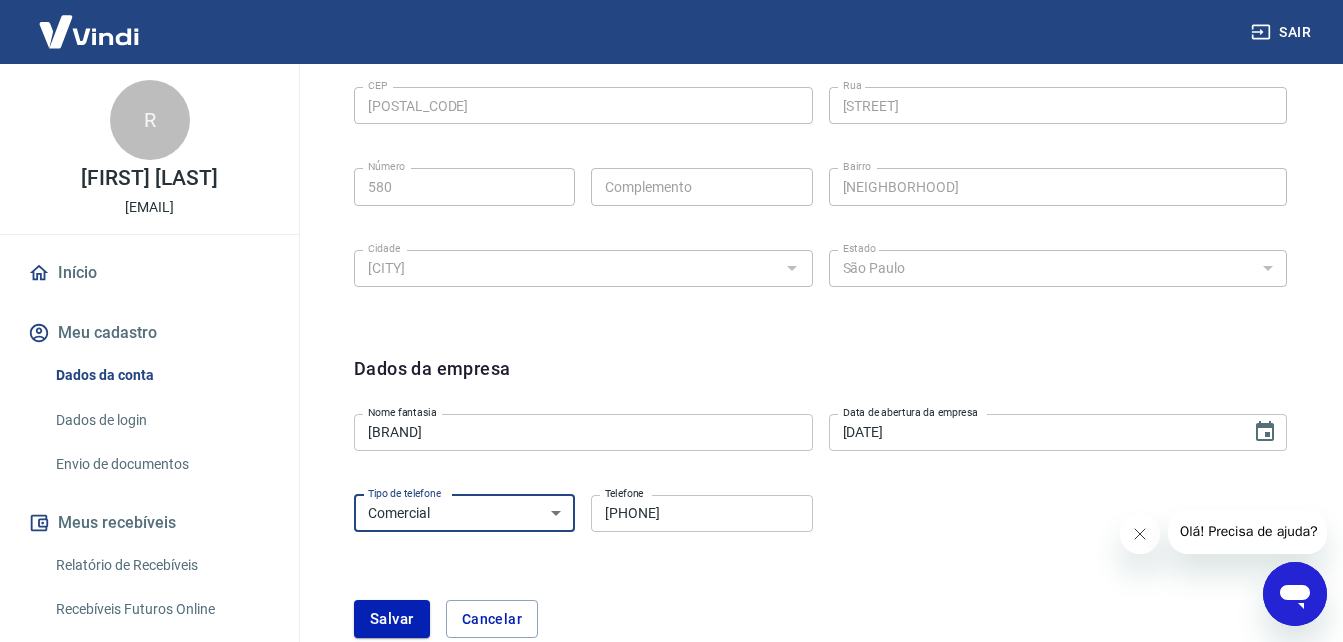 click on "Residencial Comercial" at bounding box center [464, 513] 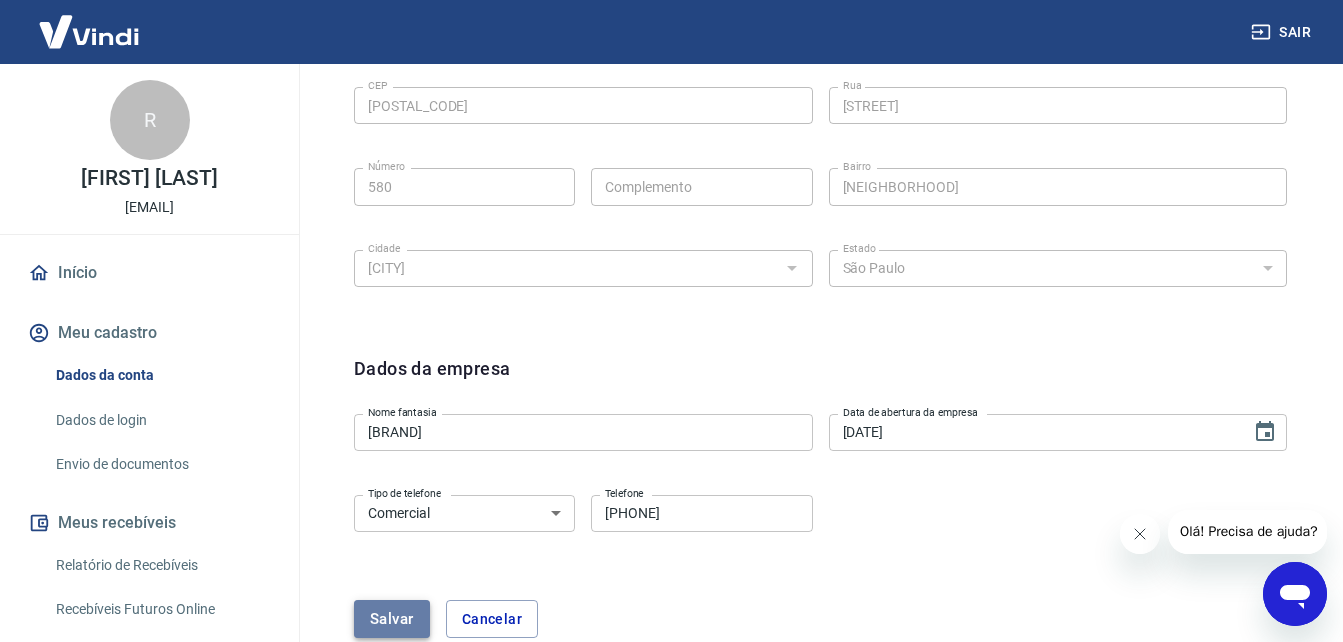 click on "Salvar" at bounding box center [392, 619] 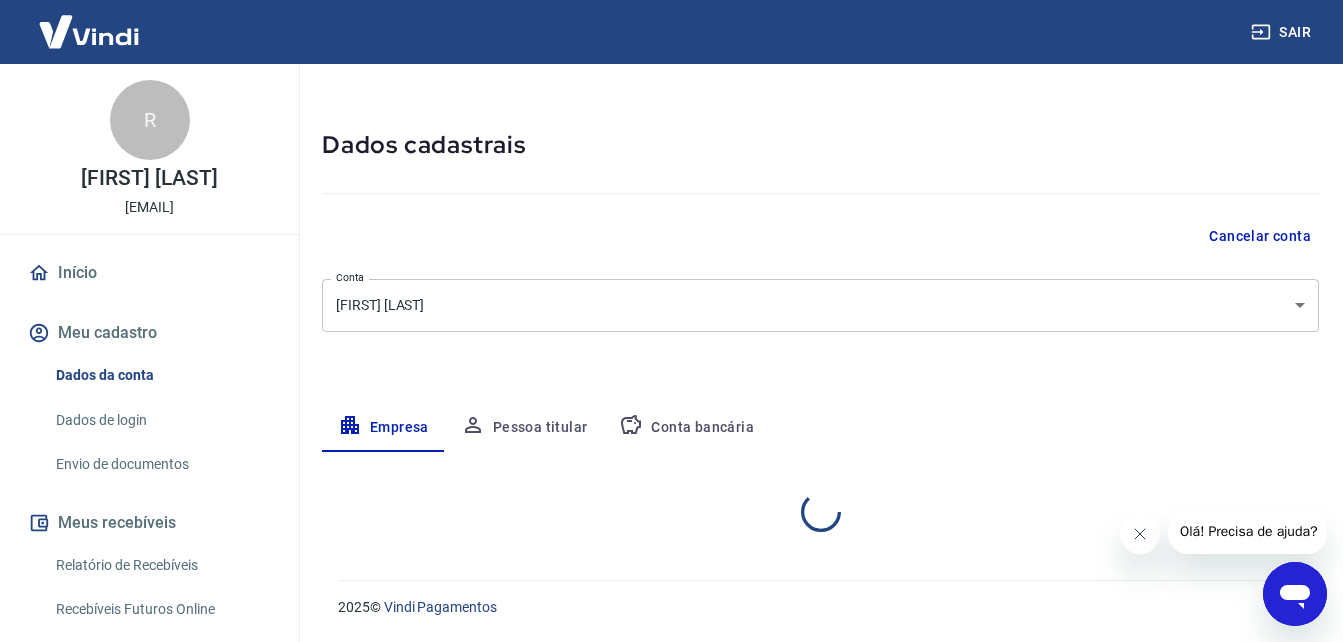 select on "SP" 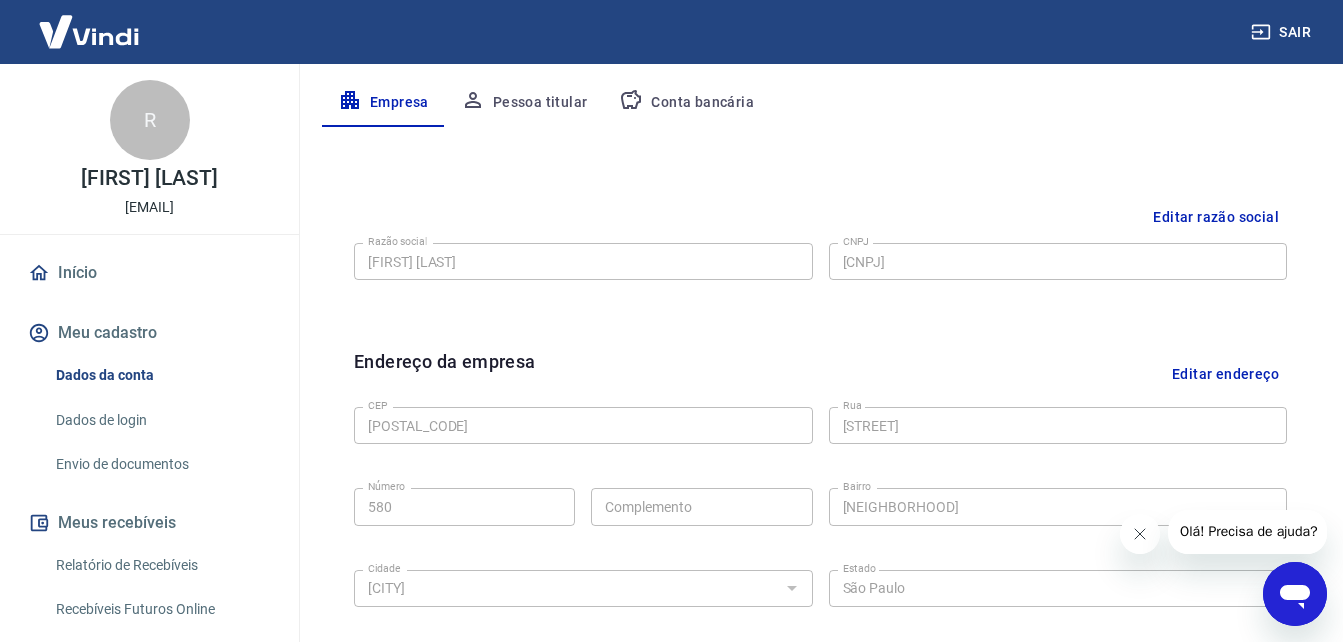 scroll, scrollTop: 300, scrollLeft: 0, axis: vertical 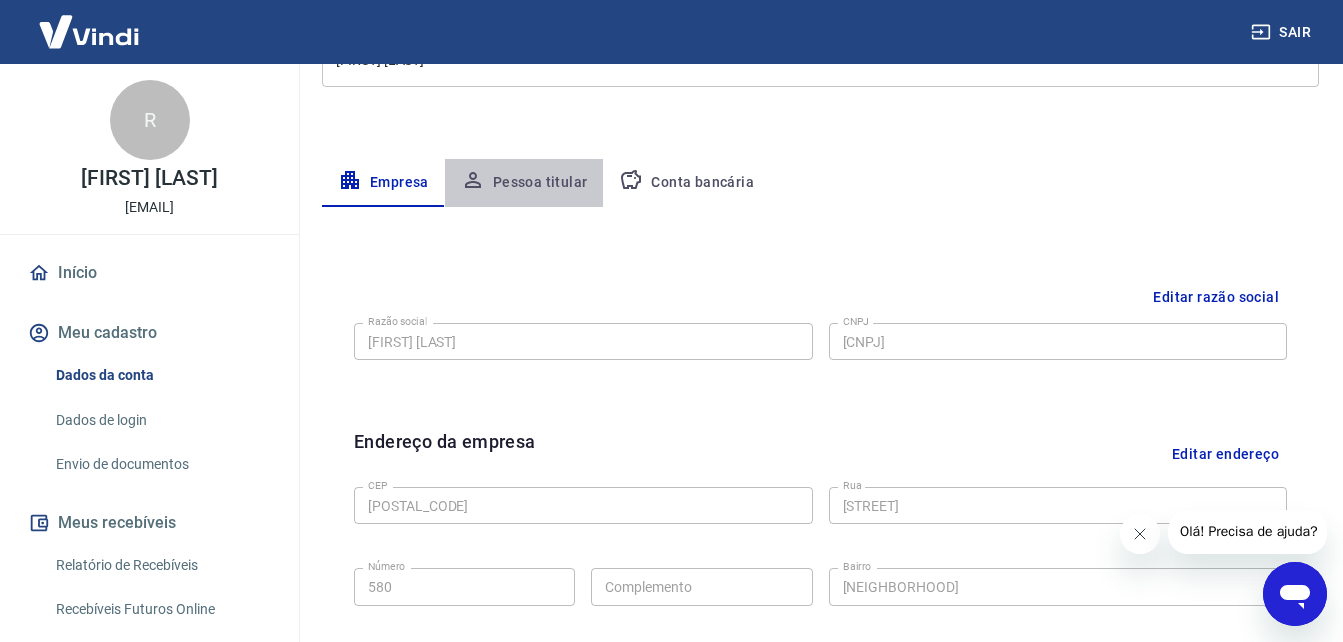 click on "Pessoa titular" at bounding box center [524, 183] 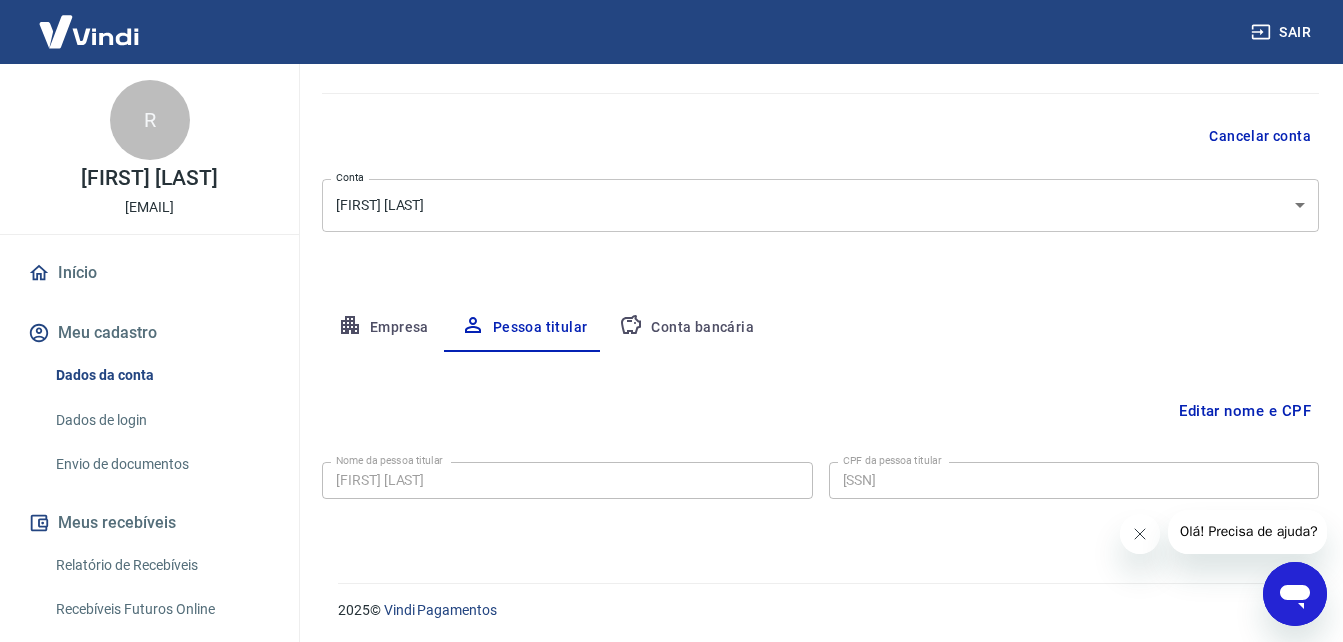 scroll, scrollTop: 158, scrollLeft: 0, axis: vertical 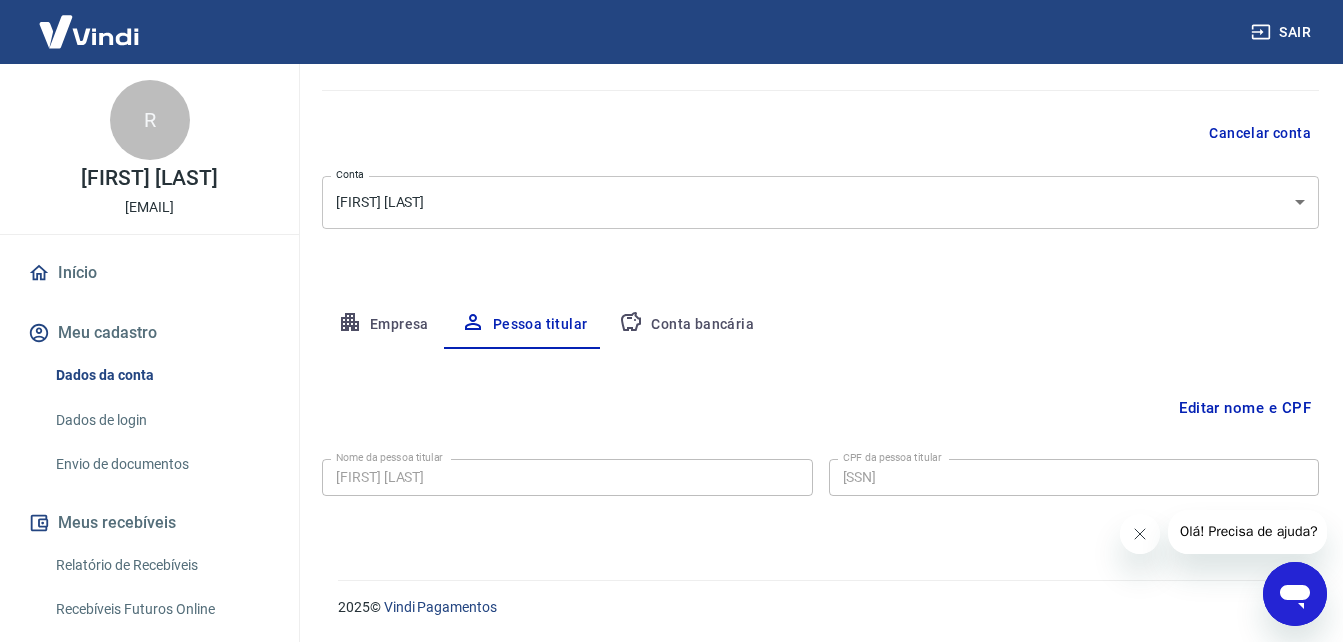 click on "Conta bancária" at bounding box center [686, 325] 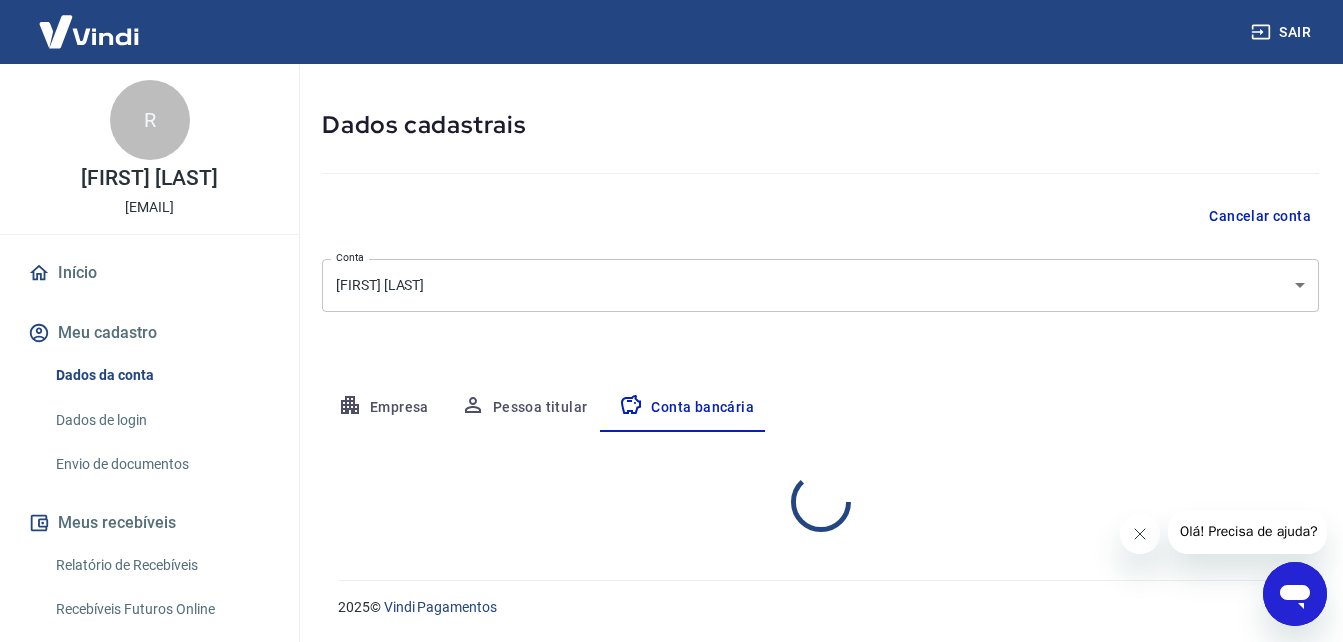 select on "1" 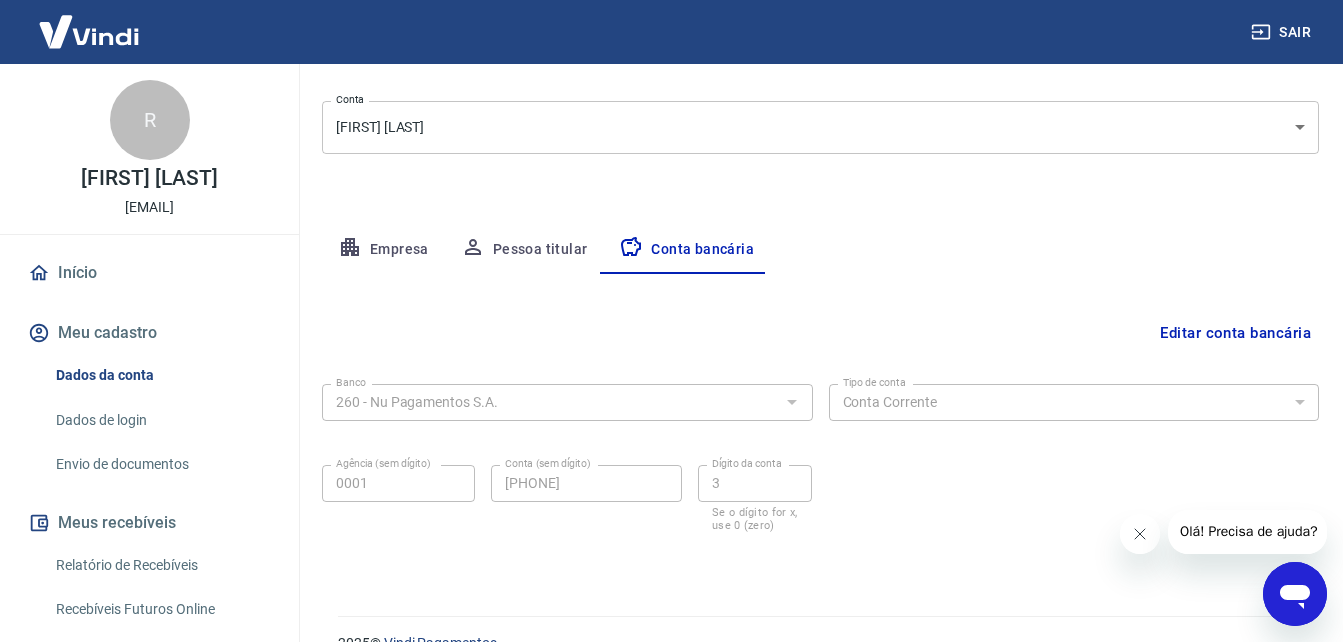 scroll, scrollTop: 269, scrollLeft: 0, axis: vertical 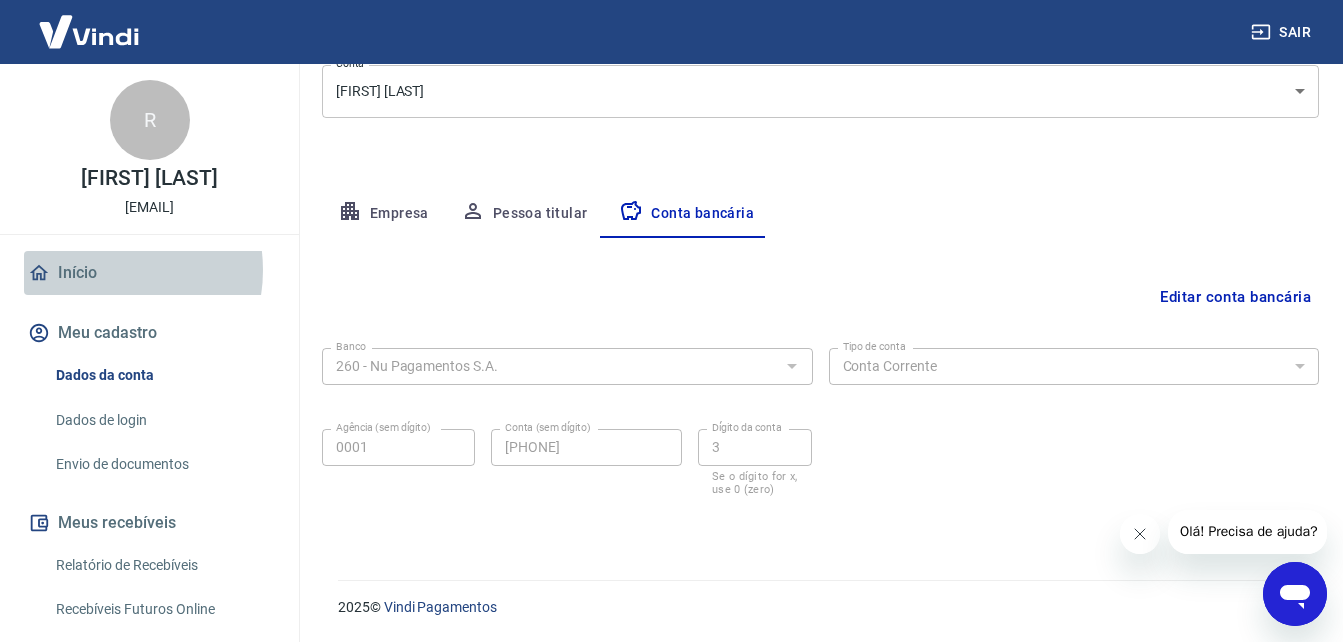 click on "Início" at bounding box center [149, 273] 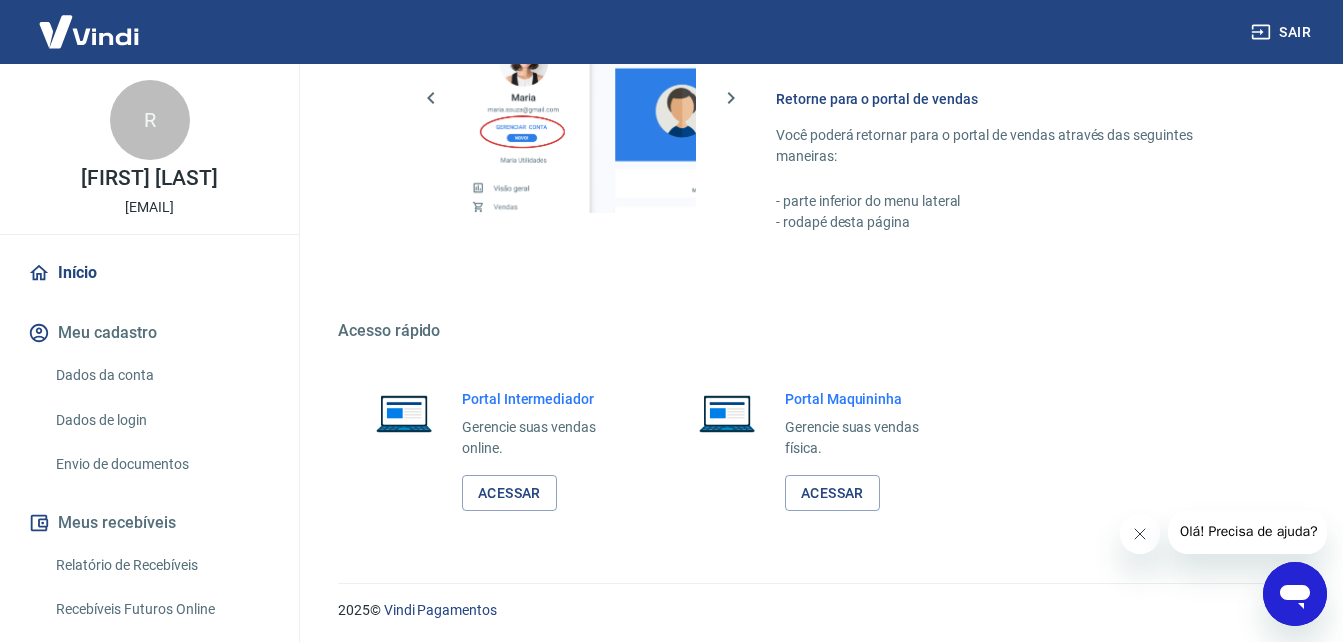 scroll, scrollTop: 1386, scrollLeft: 0, axis: vertical 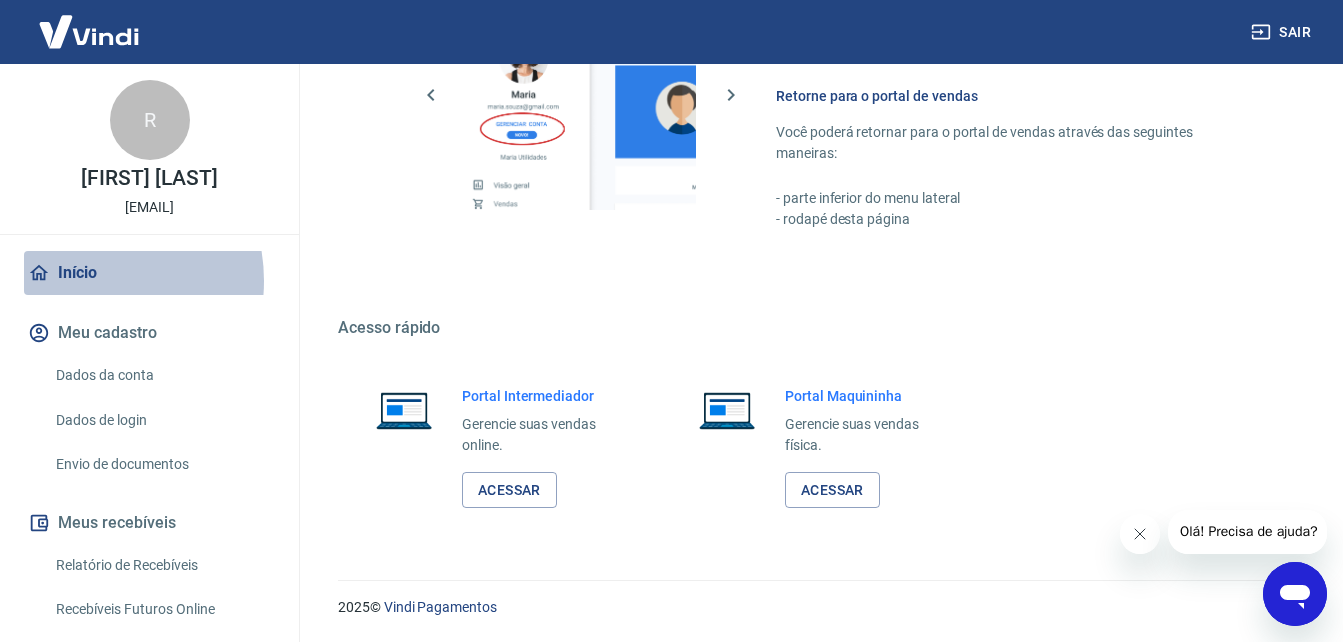 click on "Início" at bounding box center [149, 273] 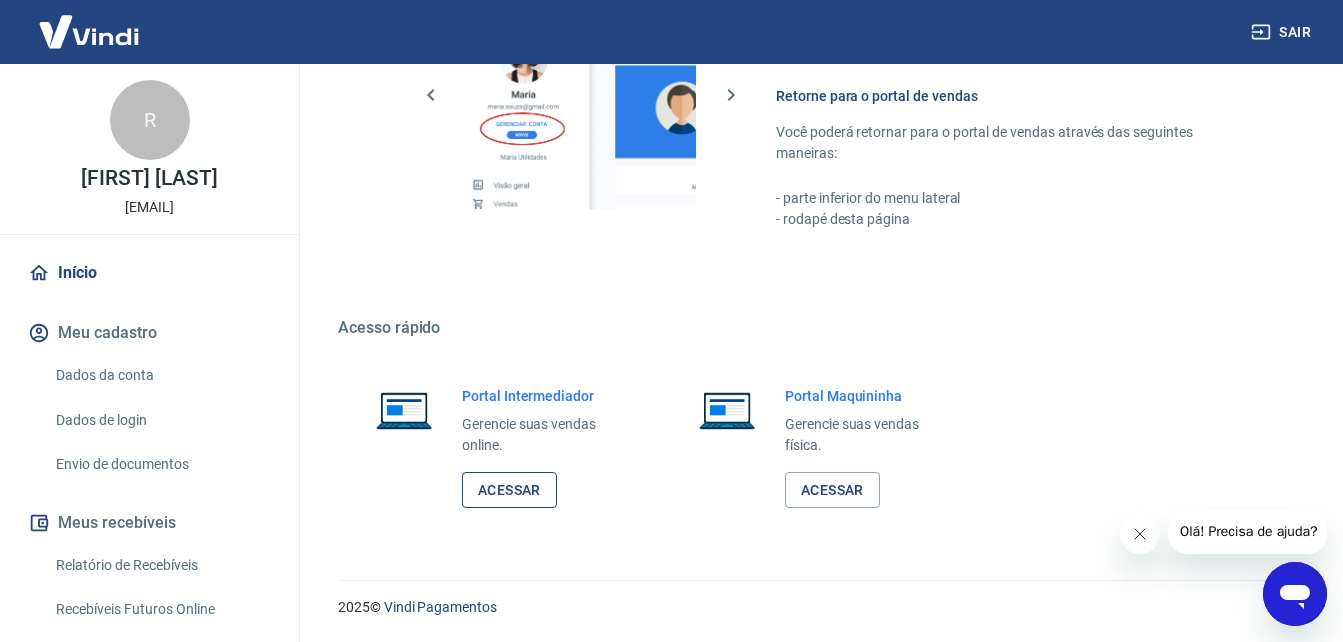 click on "Acessar" at bounding box center (509, 490) 